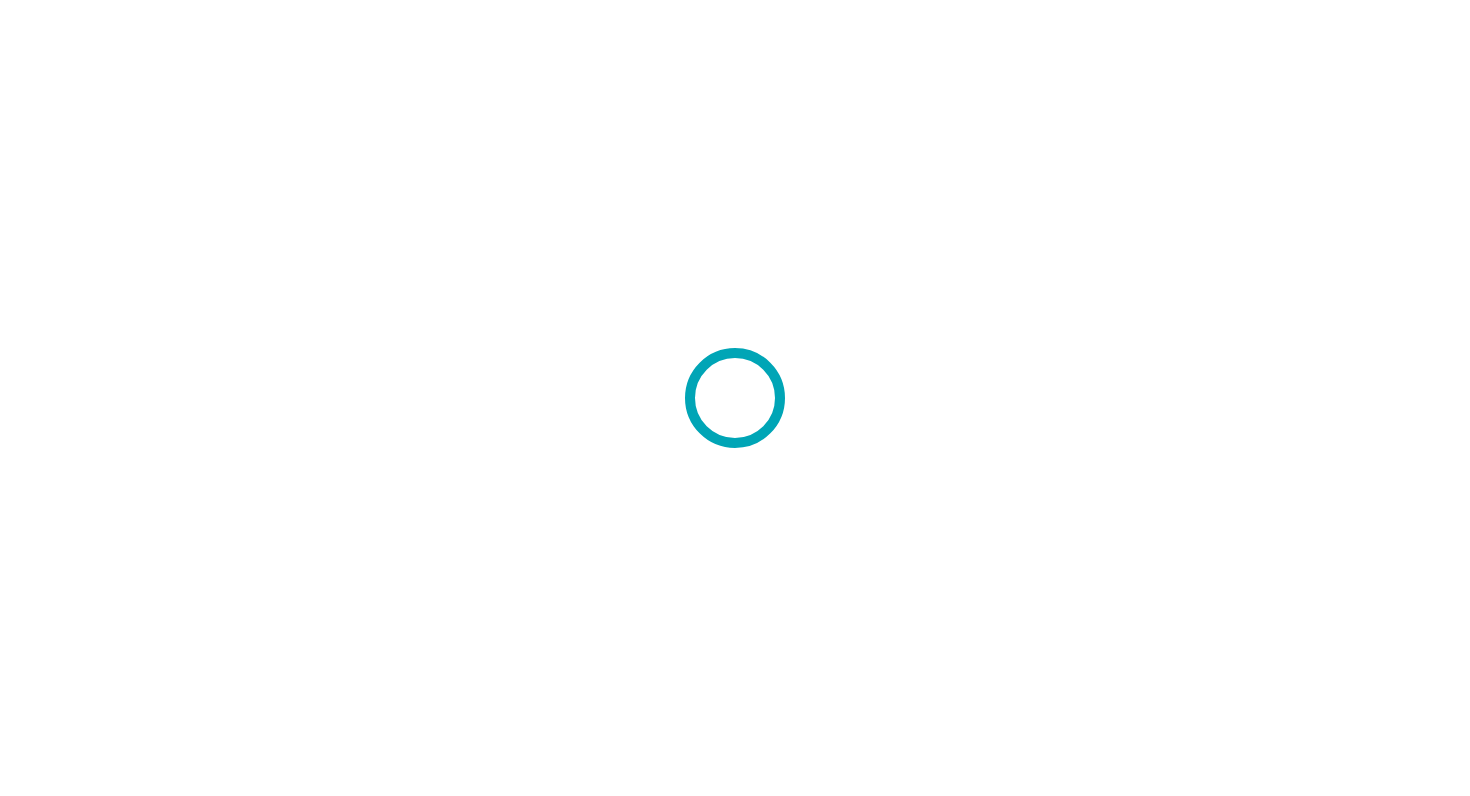 scroll, scrollTop: 0, scrollLeft: 0, axis: both 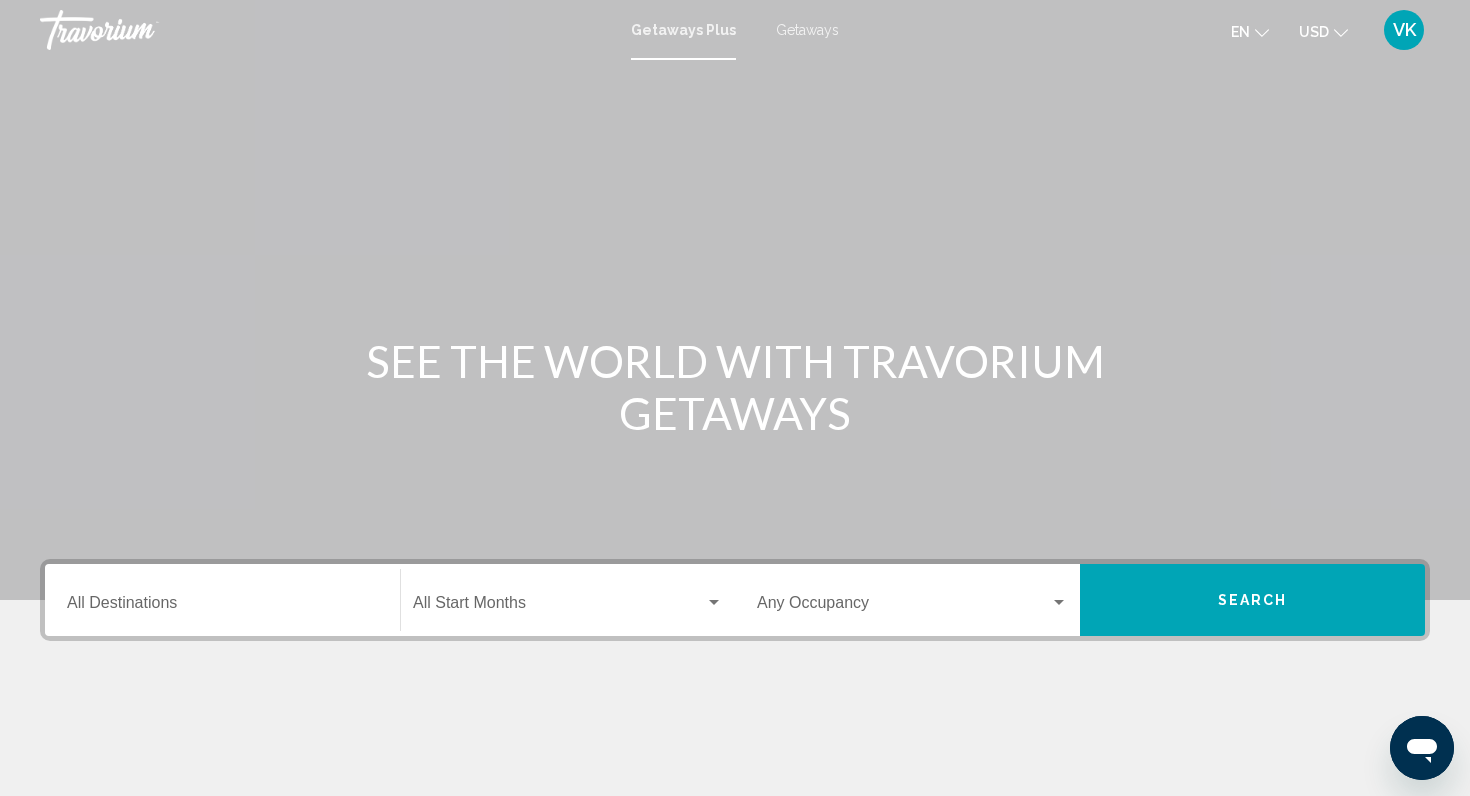 click on "Getaways" at bounding box center (807, 30) 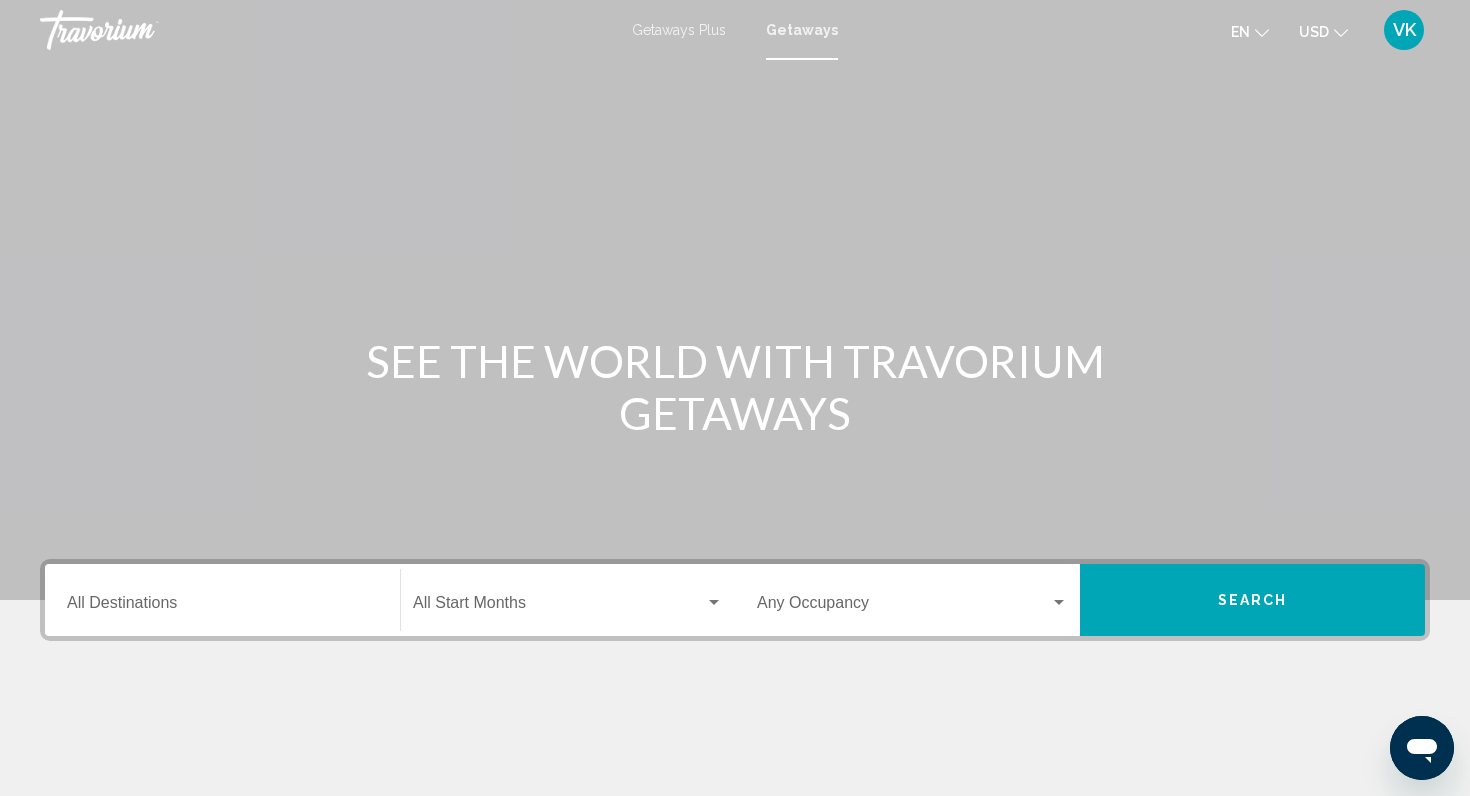 click on "Destination All Destinations" at bounding box center (222, 607) 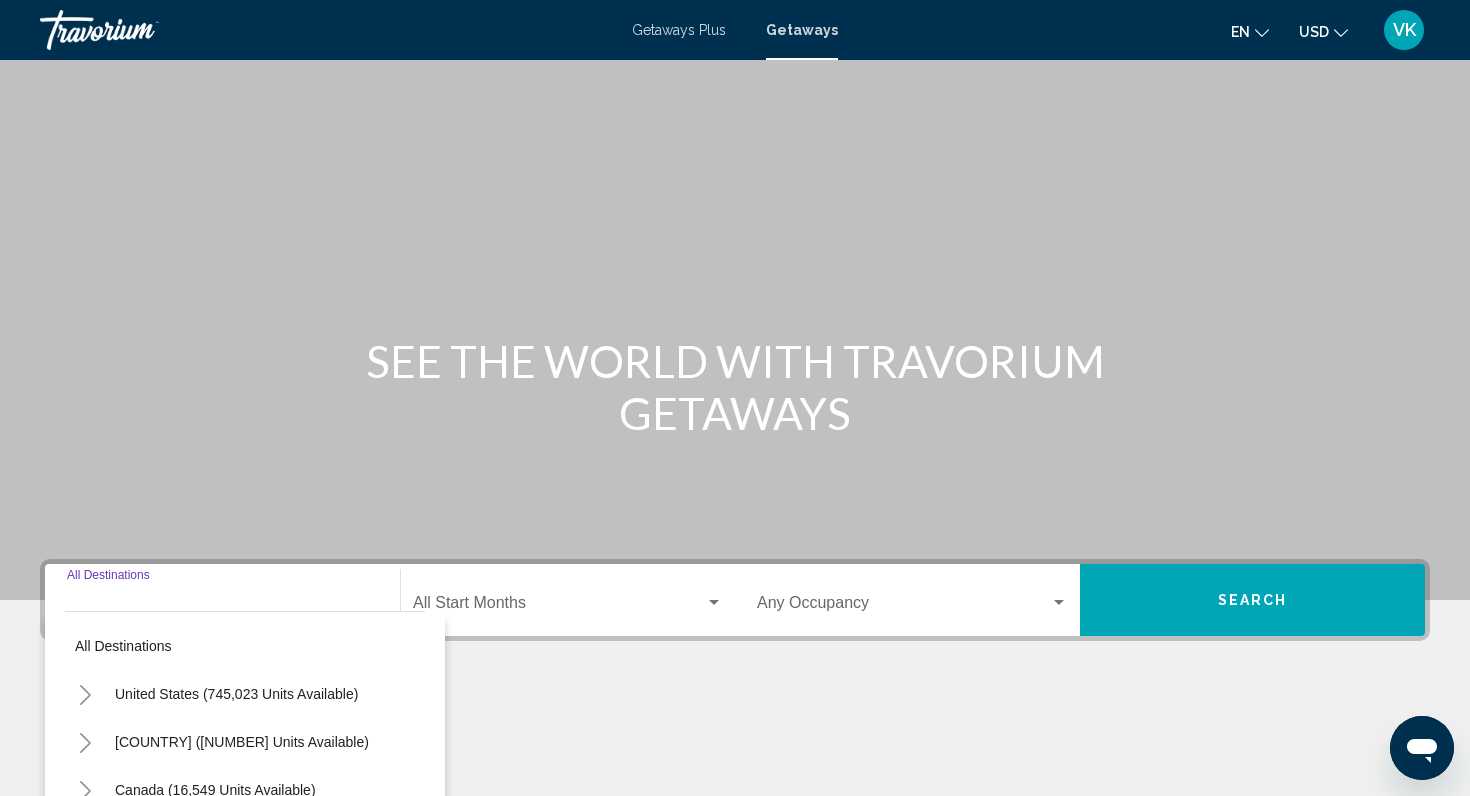 scroll, scrollTop: 290, scrollLeft: 0, axis: vertical 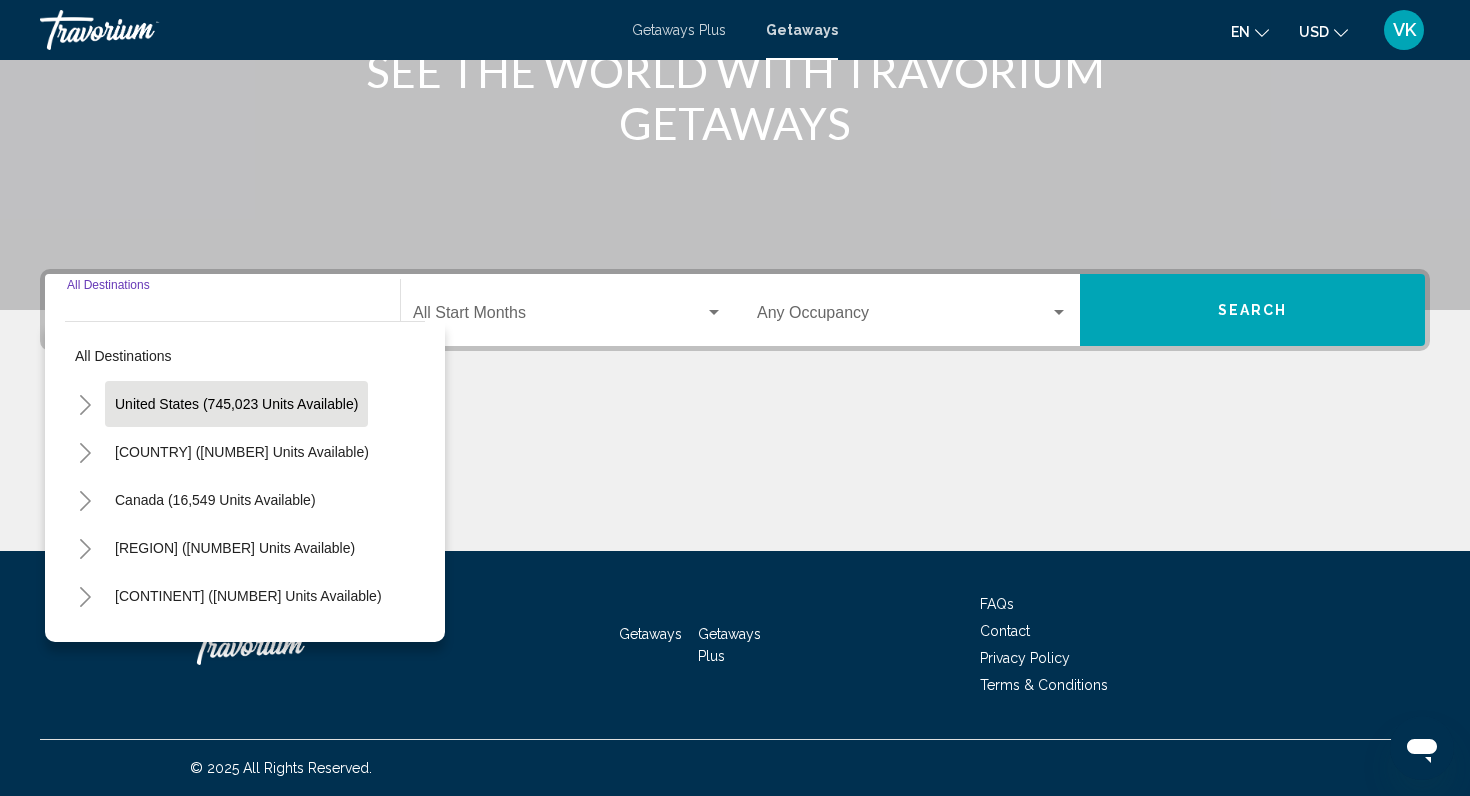 click on "United States (745,023 units available)" at bounding box center [242, 452] 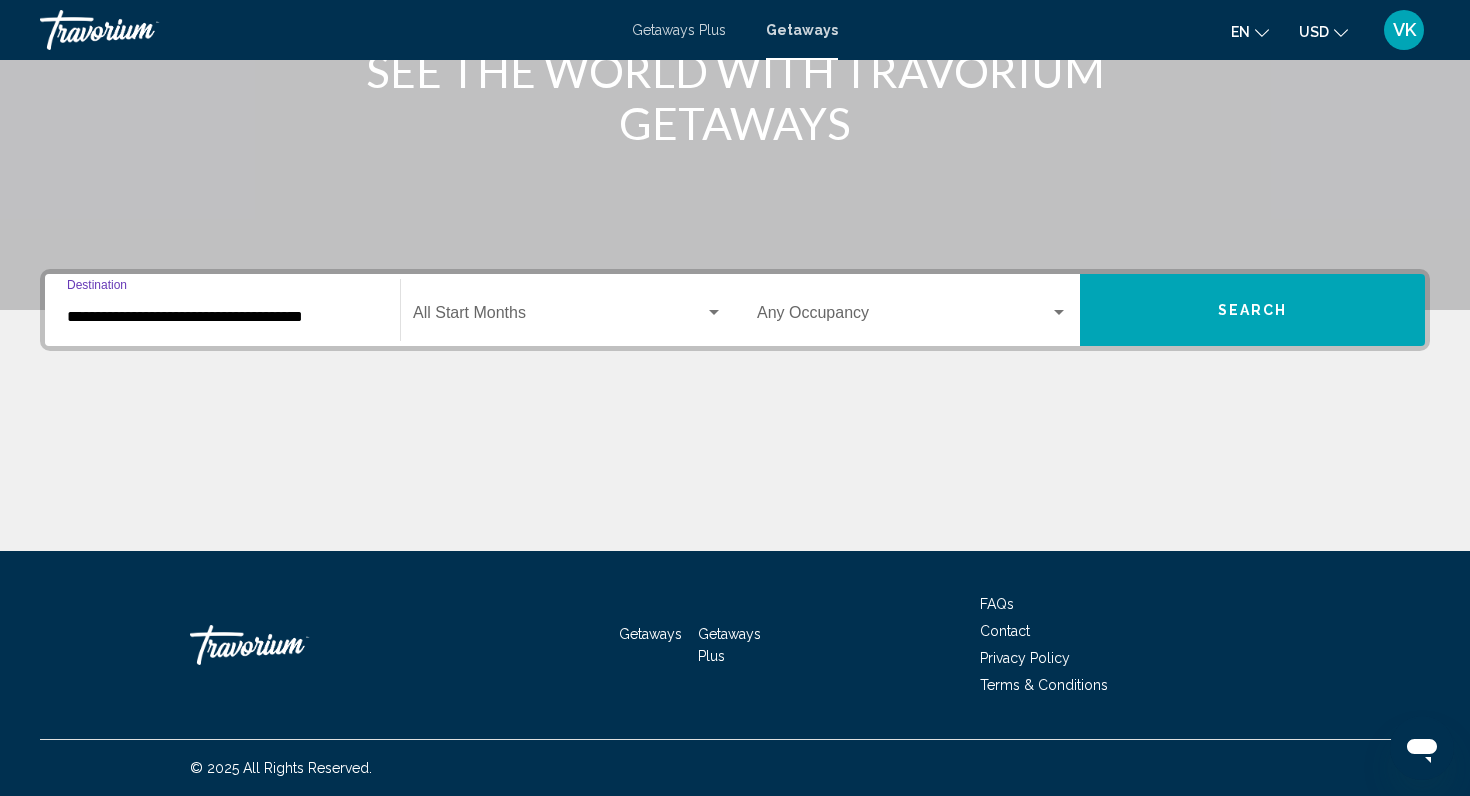 click at bounding box center [559, 317] 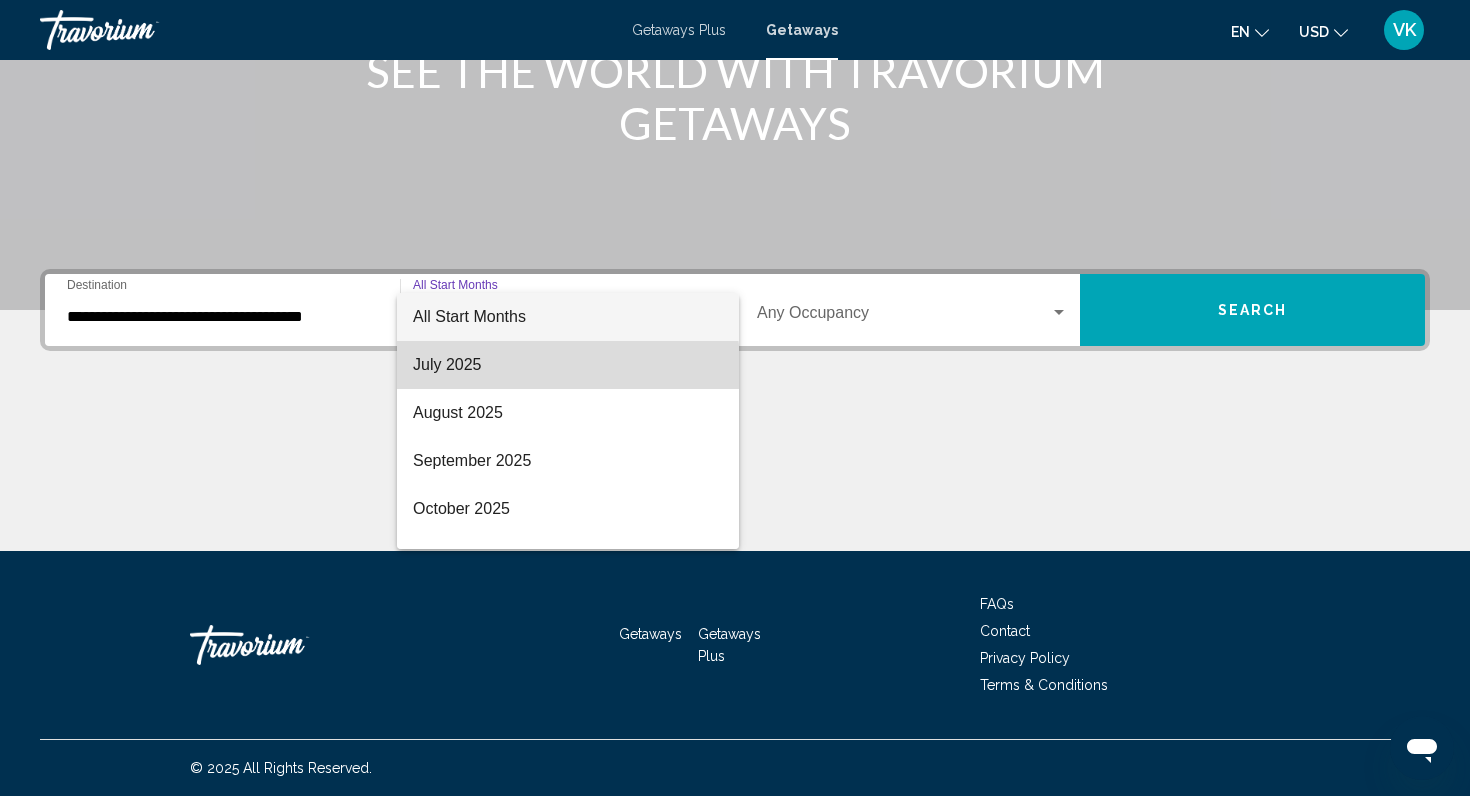 click on "July 2025" at bounding box center (568, 365) 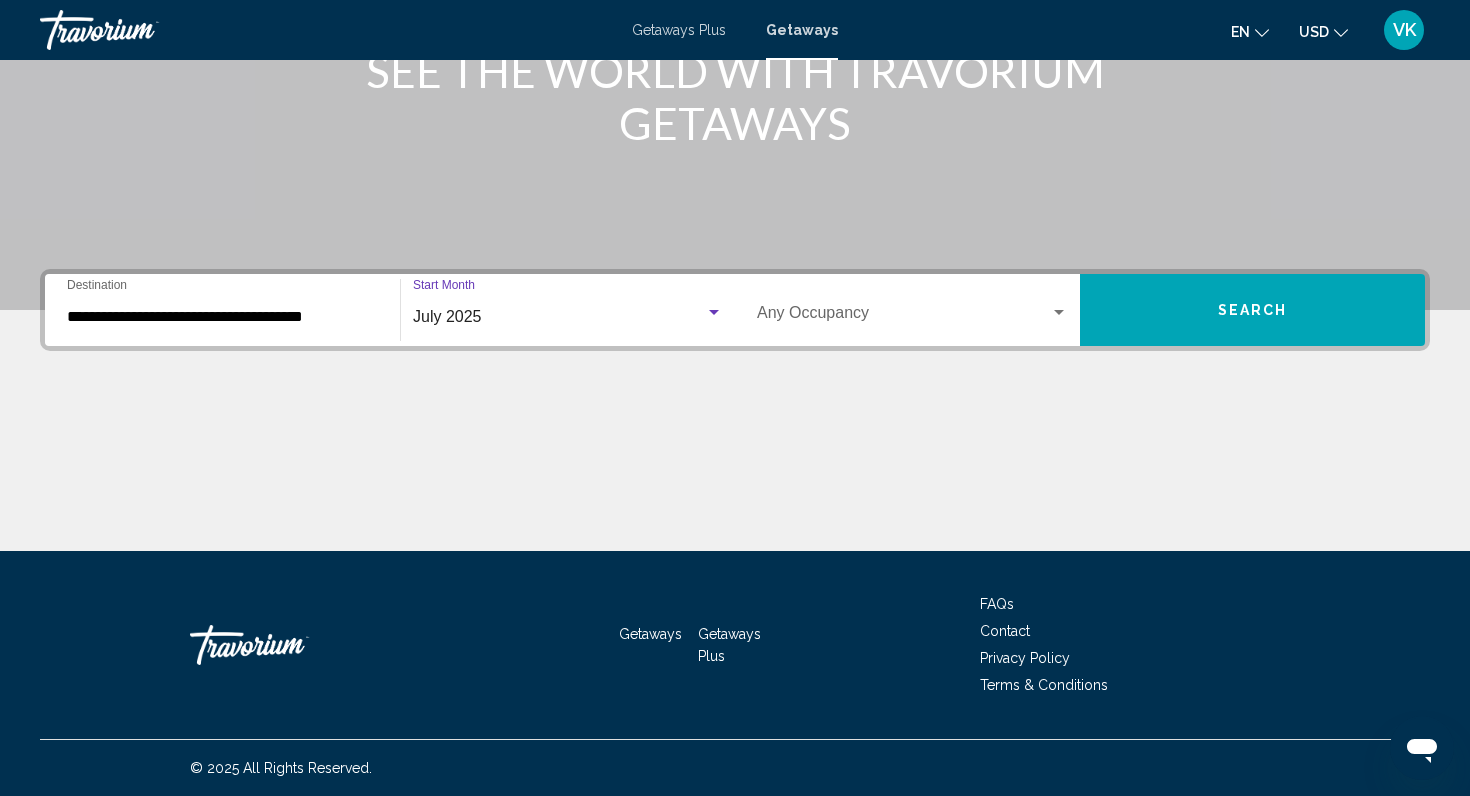 click at bounding box center (903, 317) 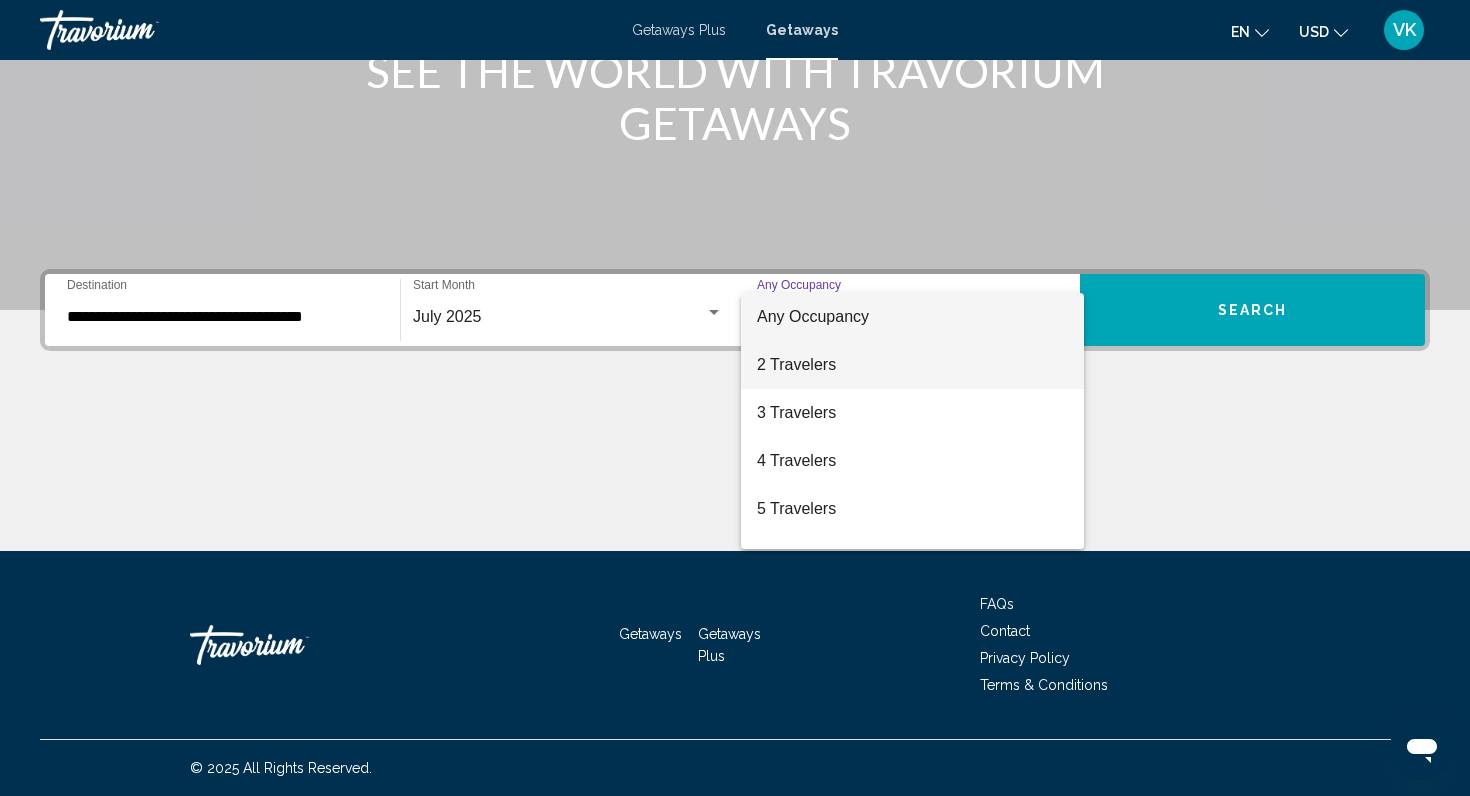 click on "2 Travelers" at bounding box center (912, 365) 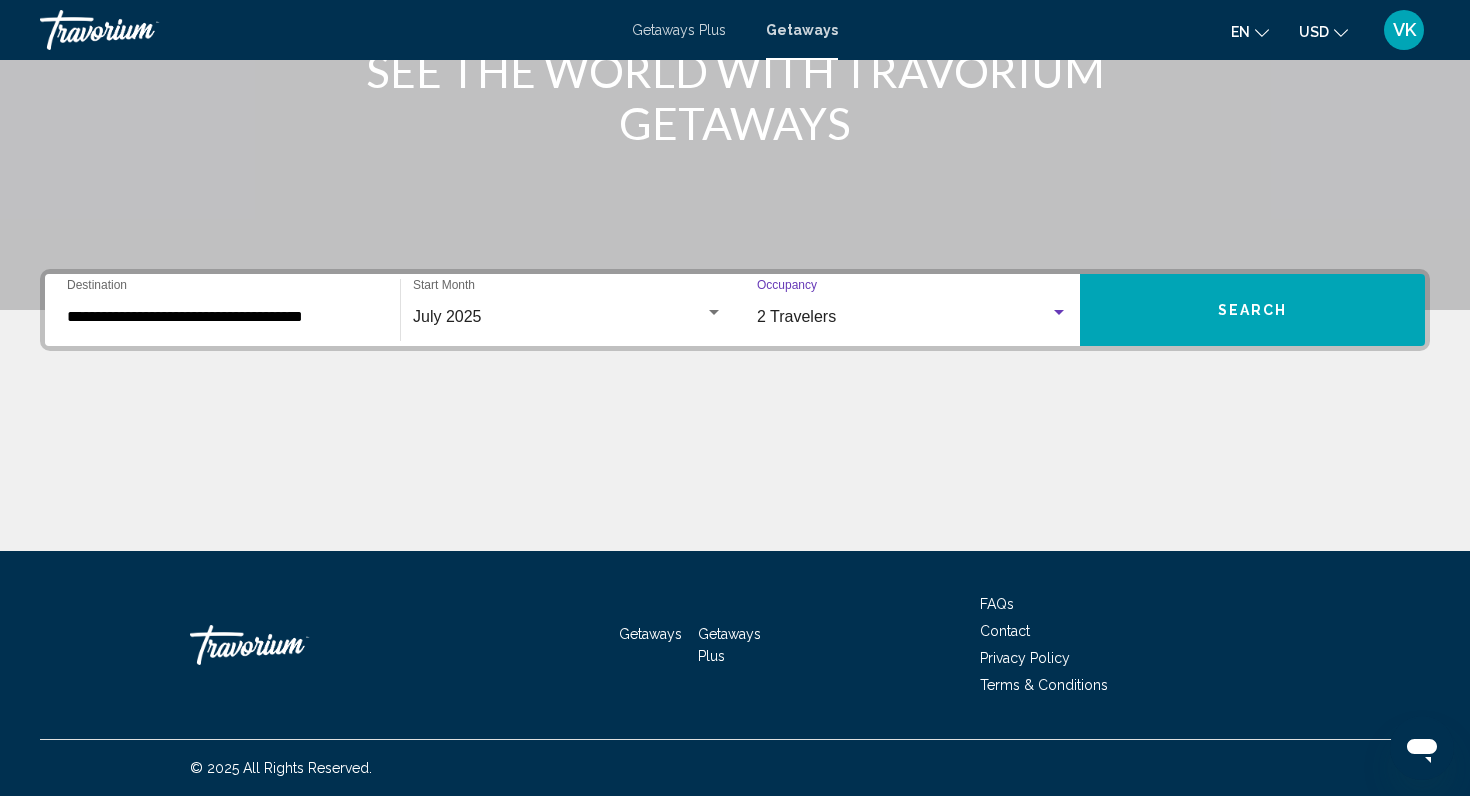 click on "Search" at bounding box center (1252, 310) 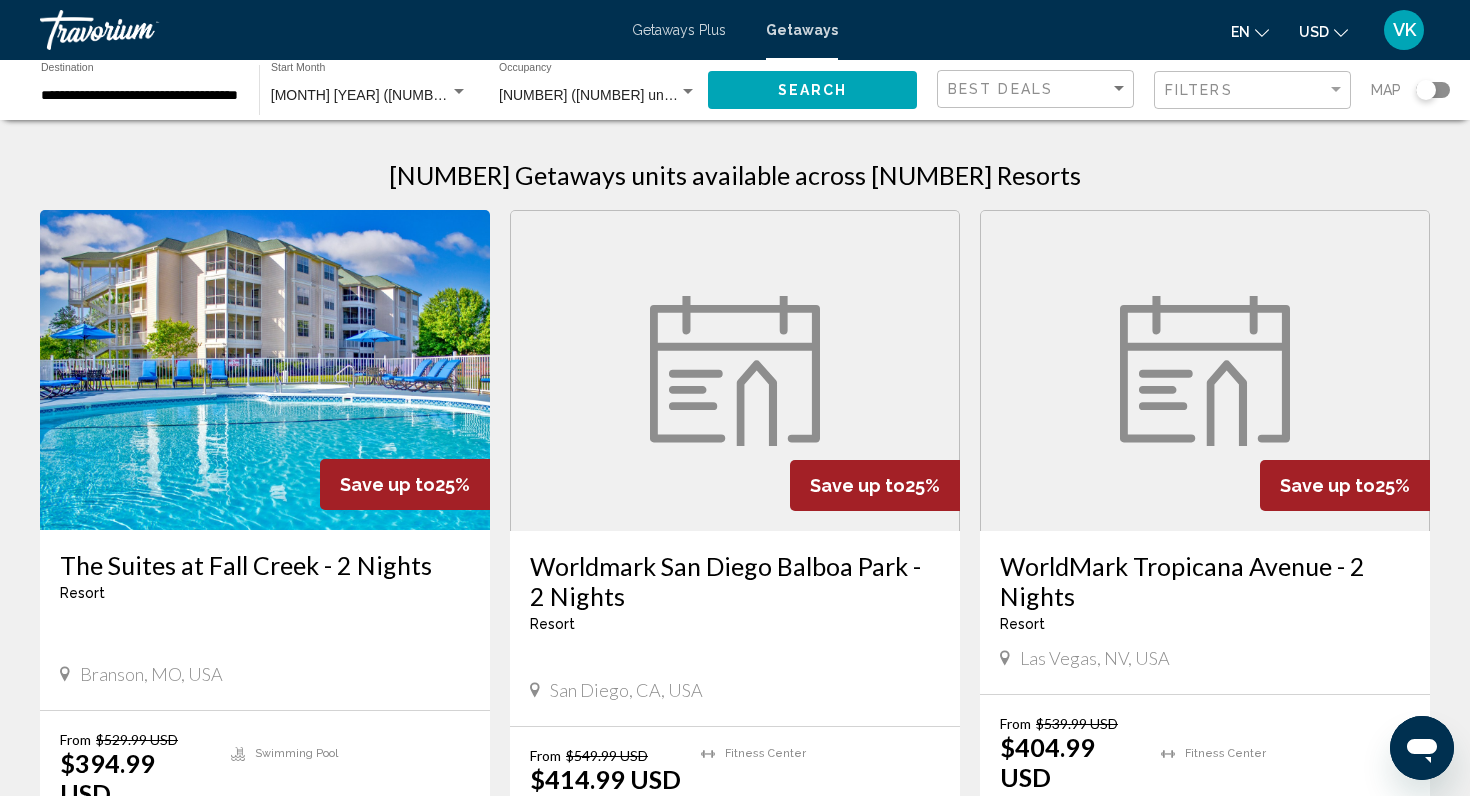 scroll, scrollTop: 0, scrollLeft: 0, axis: both 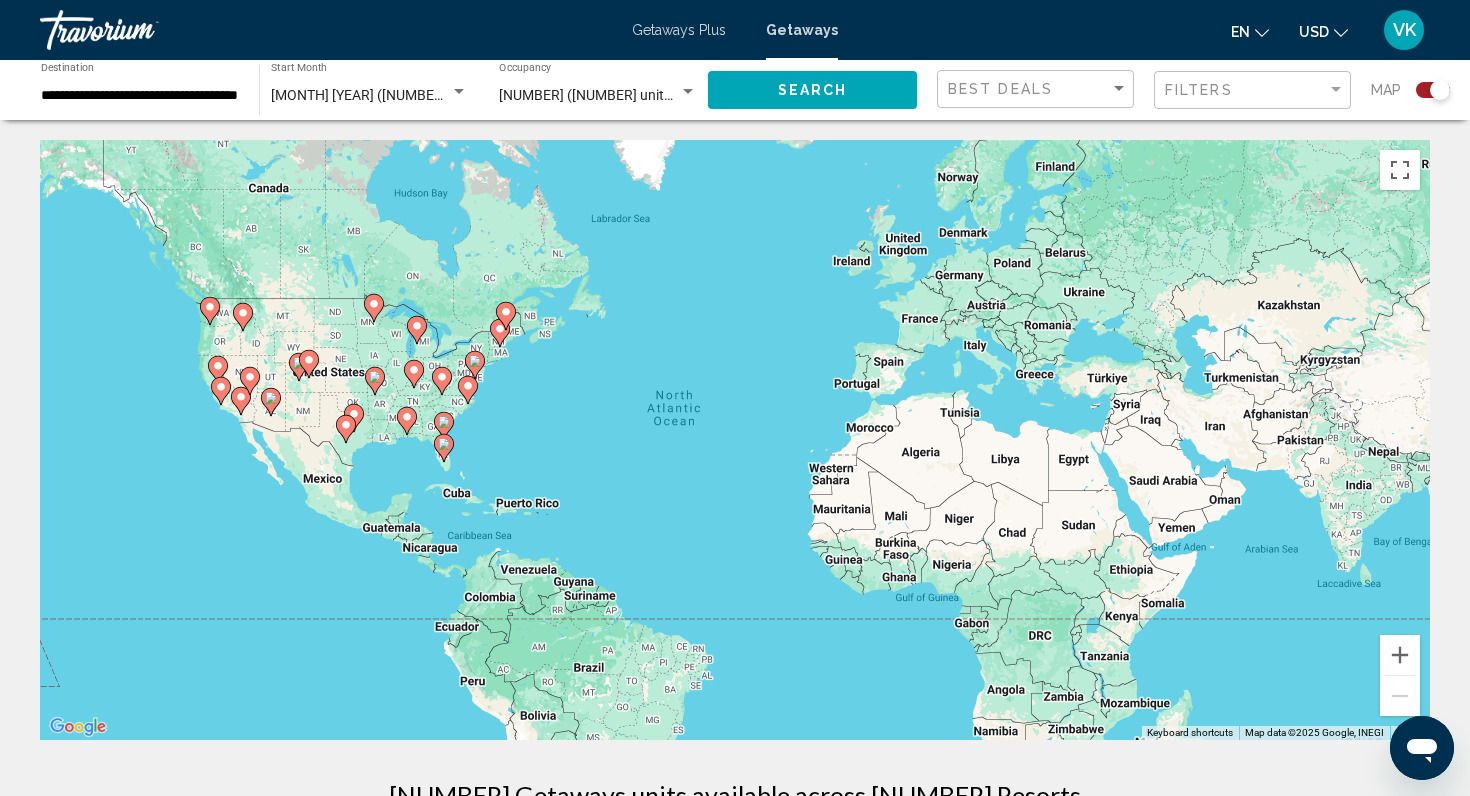 click on "To activate drag with keyboard, press Alt + Enter. Once in keyboard drag state, use the arrow keys to move the marker. To complete the drag, press the Enter key. To cancel, press Escape." at bounding box center (735, 440) 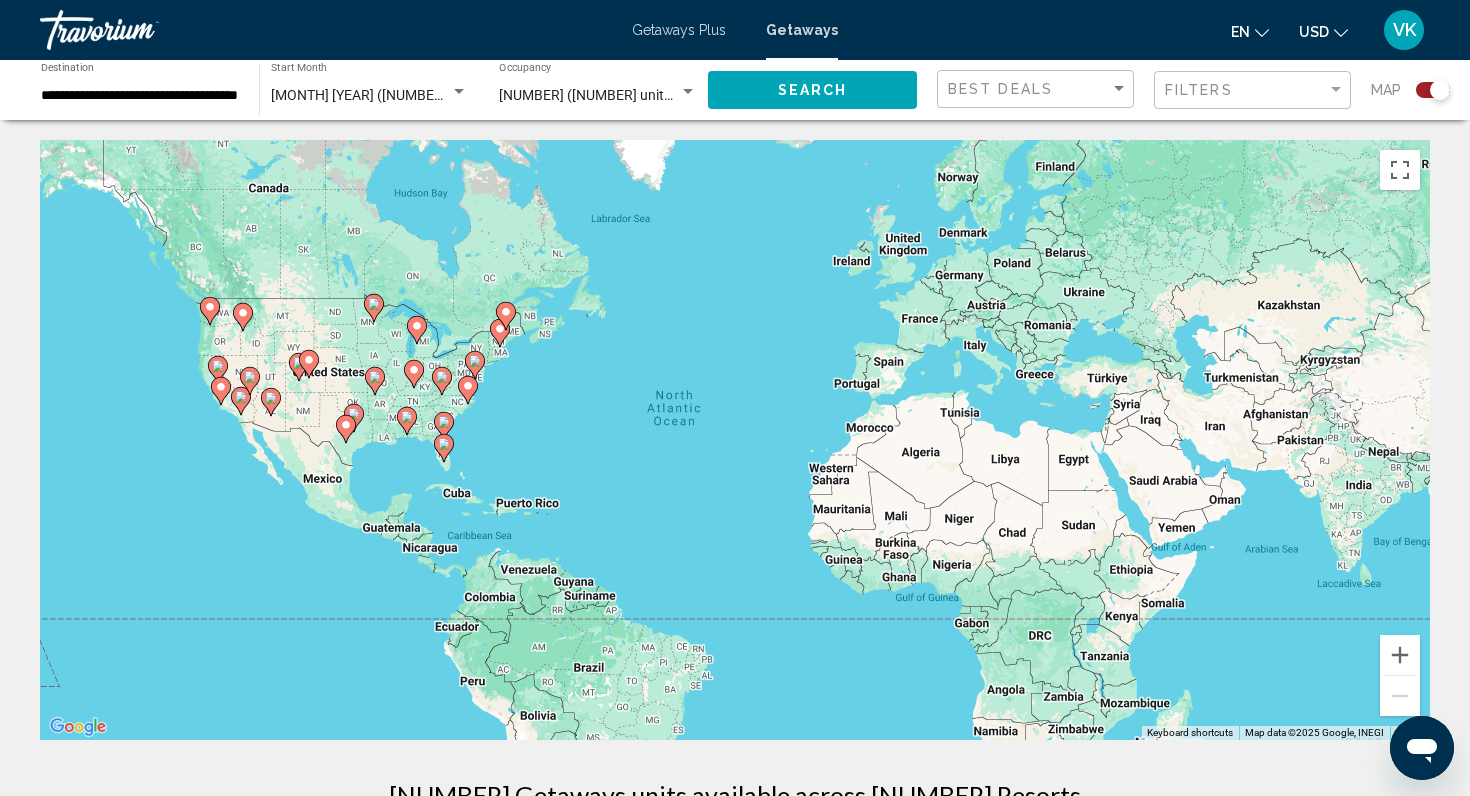 click on "To activate drag with keyboard, press Alt + Enter. Once in keyboard drag state, use the arrow keys to move the marker. To complete the drag, press the Enter key. To cancel, press Escape." at bounding box center (735, 440) 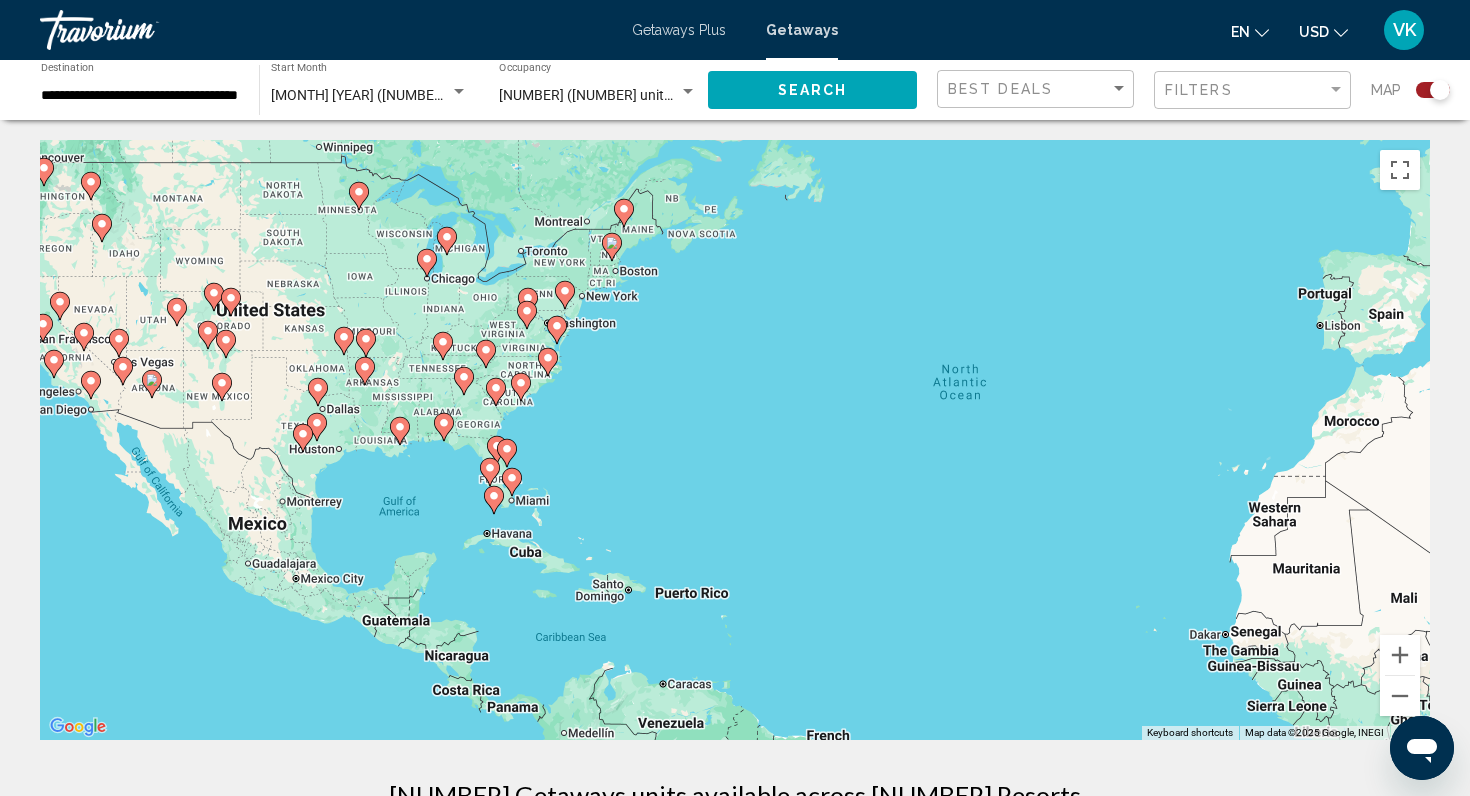 click on "To activate drag with keyboard, press Alt + Enter. Once in keyboard drag state, use the arrow keys to move the marker. To complete the drag, press the Enter key. To cancel, press Escape." at bounding box center (735, 440) 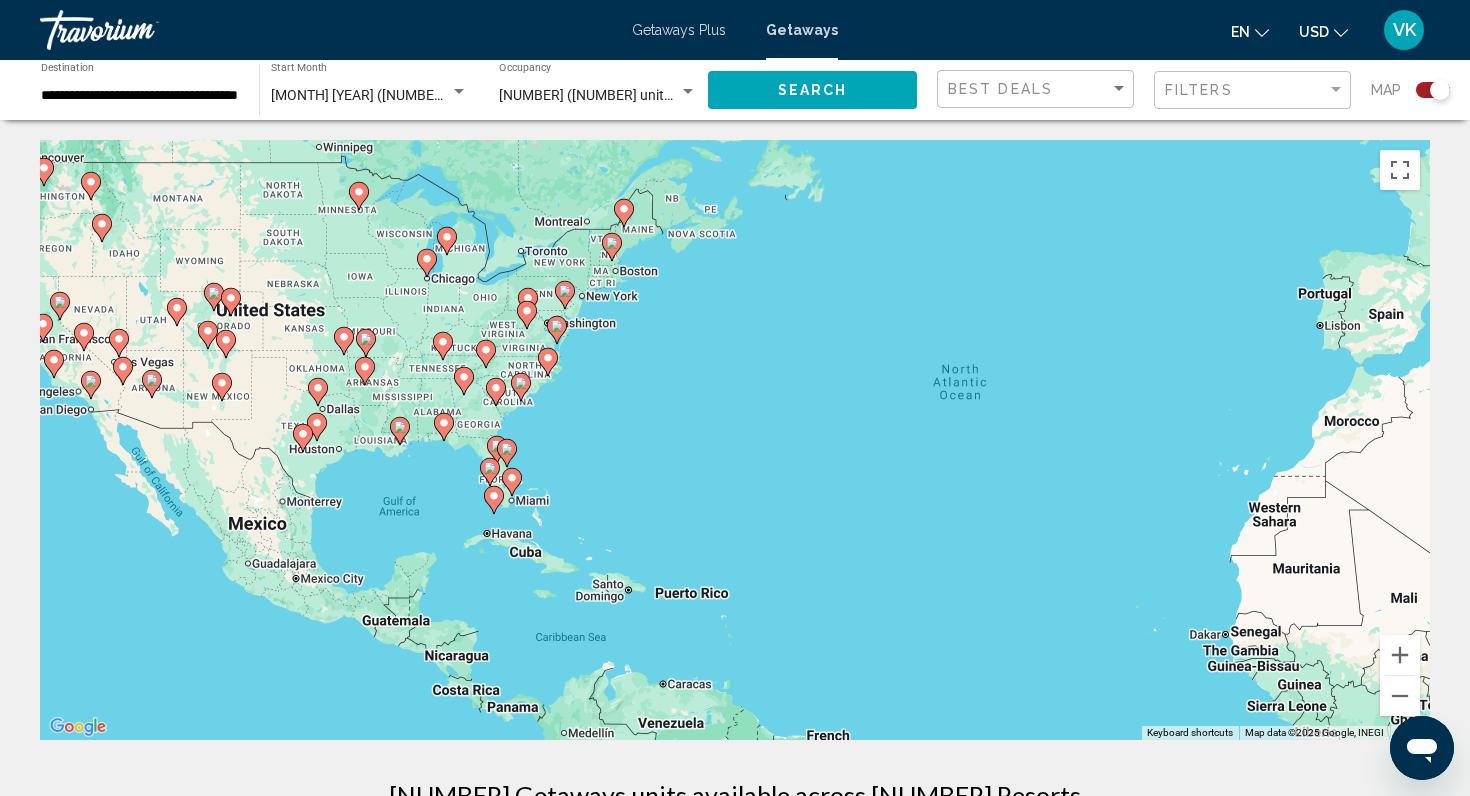 click on "To activate drag with keyboard, press Alt + Enter. Once in keyboard drag state, use the arrow keys to move the marker. To complete the drag, press the Enter key. To cancel, press Escape." at bounding box center (735, 440) 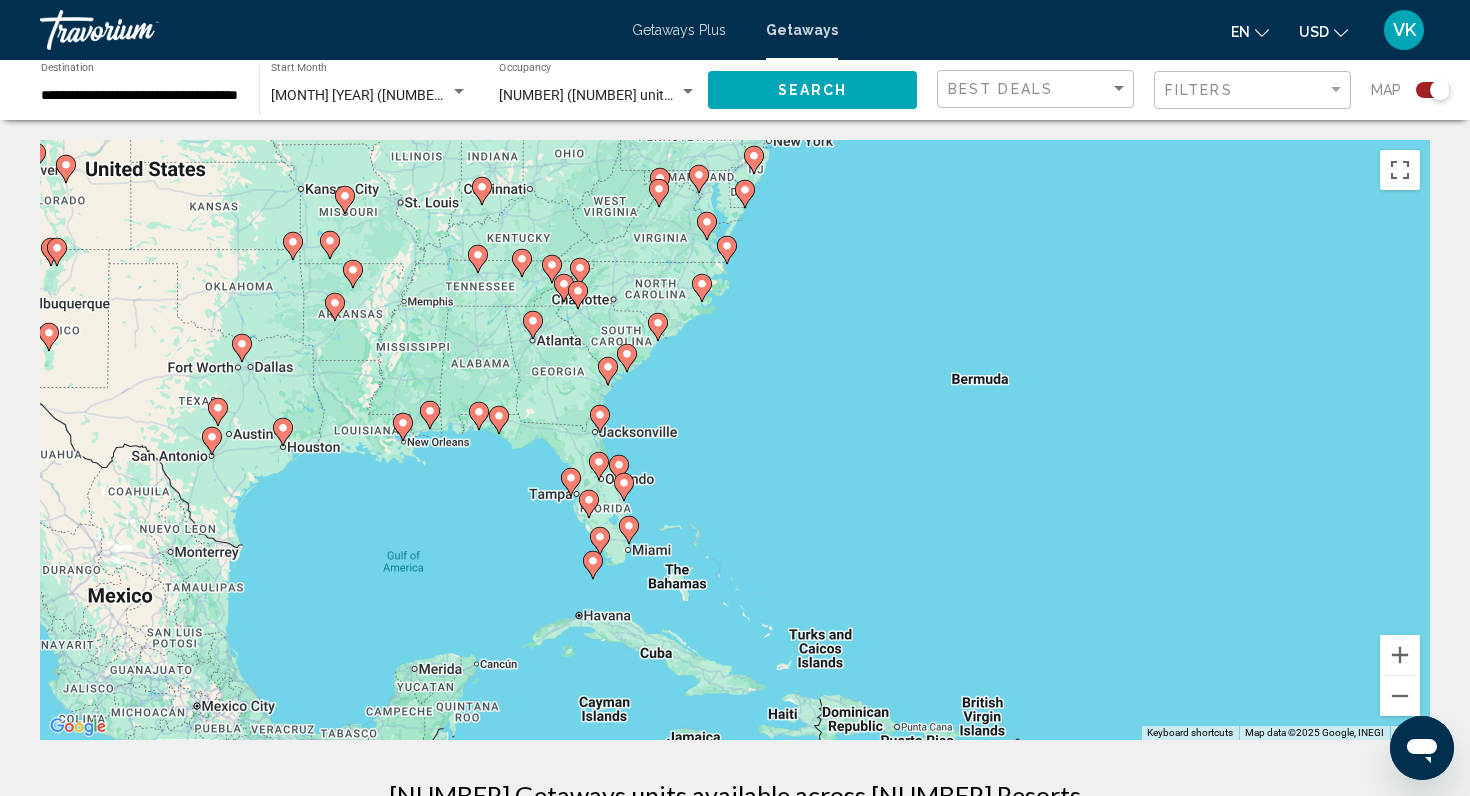 click on "To activate drag with keyboard, press Alt + Enter. Once in keyboard drag state, use the arrow keys to move the marker. To complete the drag, press the Enter key. To cancel, press Escape." at bounding box center (735, 440) 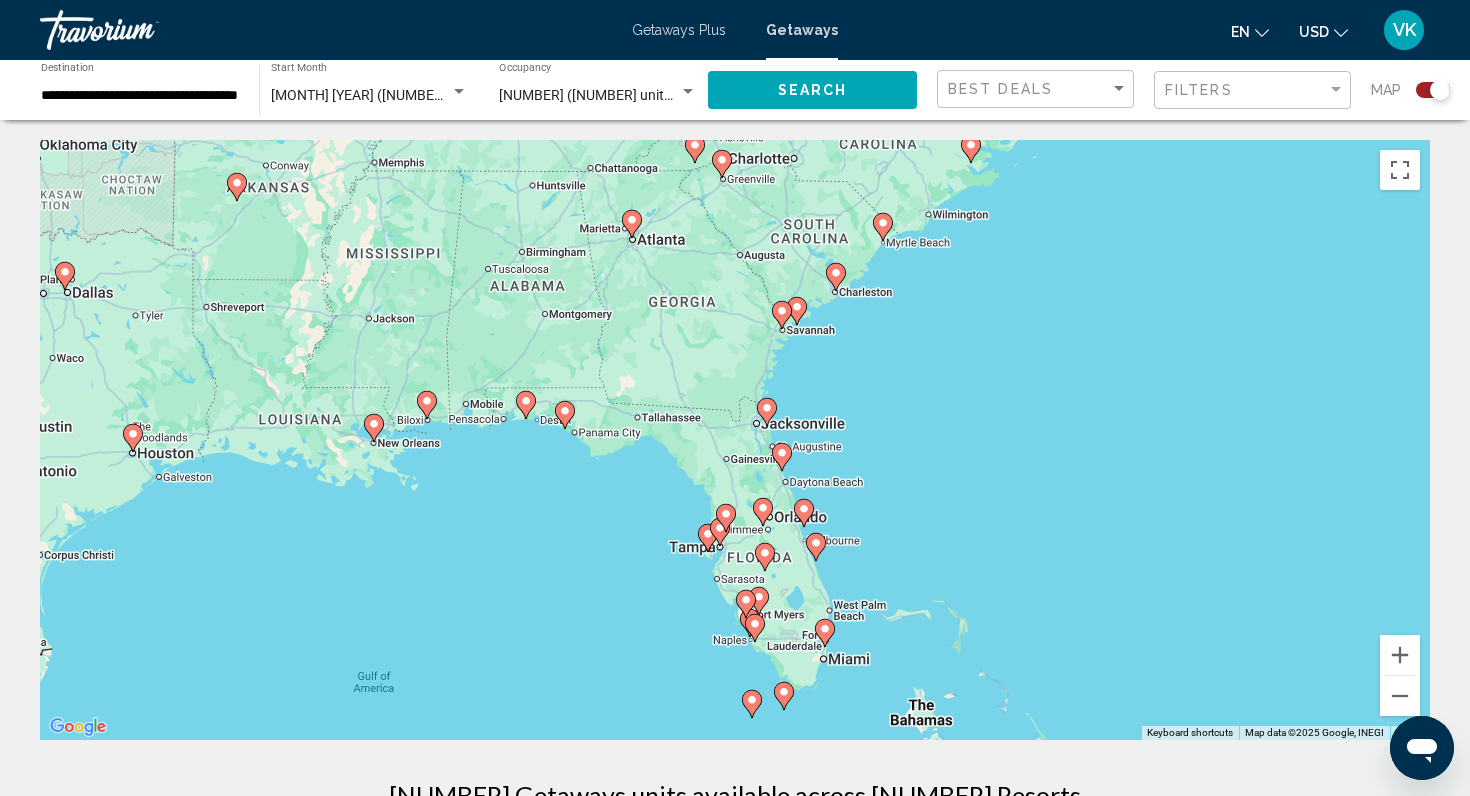 click on "To activate drag with keyboard, press Alt + Enter. Once in keyboard drag state, use the arrow keys to move the marker. To complete the drag, press the Enter key. To cancel, press Escape." at bounding box center (735, 440) 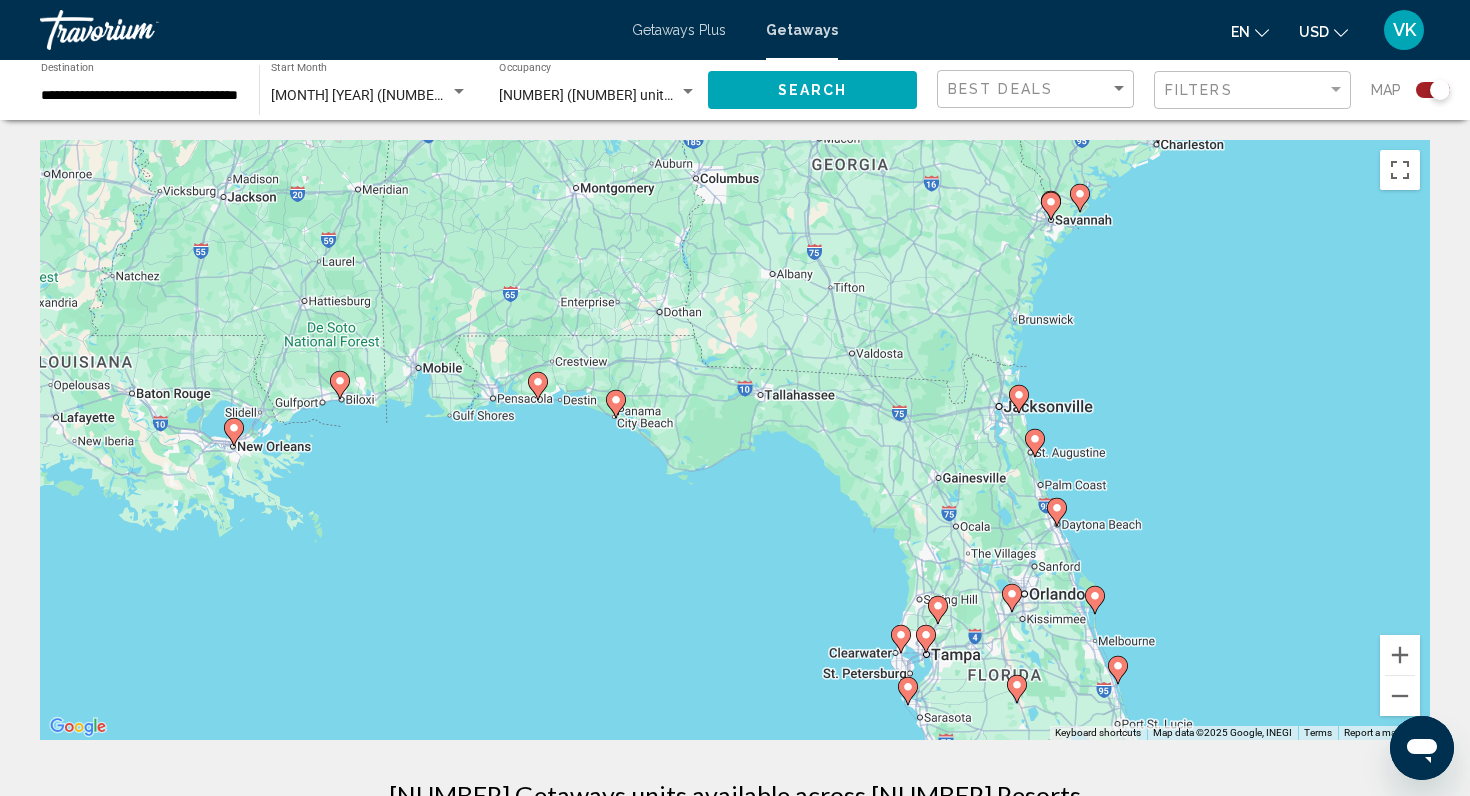 drag, startPoint x: 632, startPoint y: 420, endPoint x: 543, endPoint y: 420, distance: 89 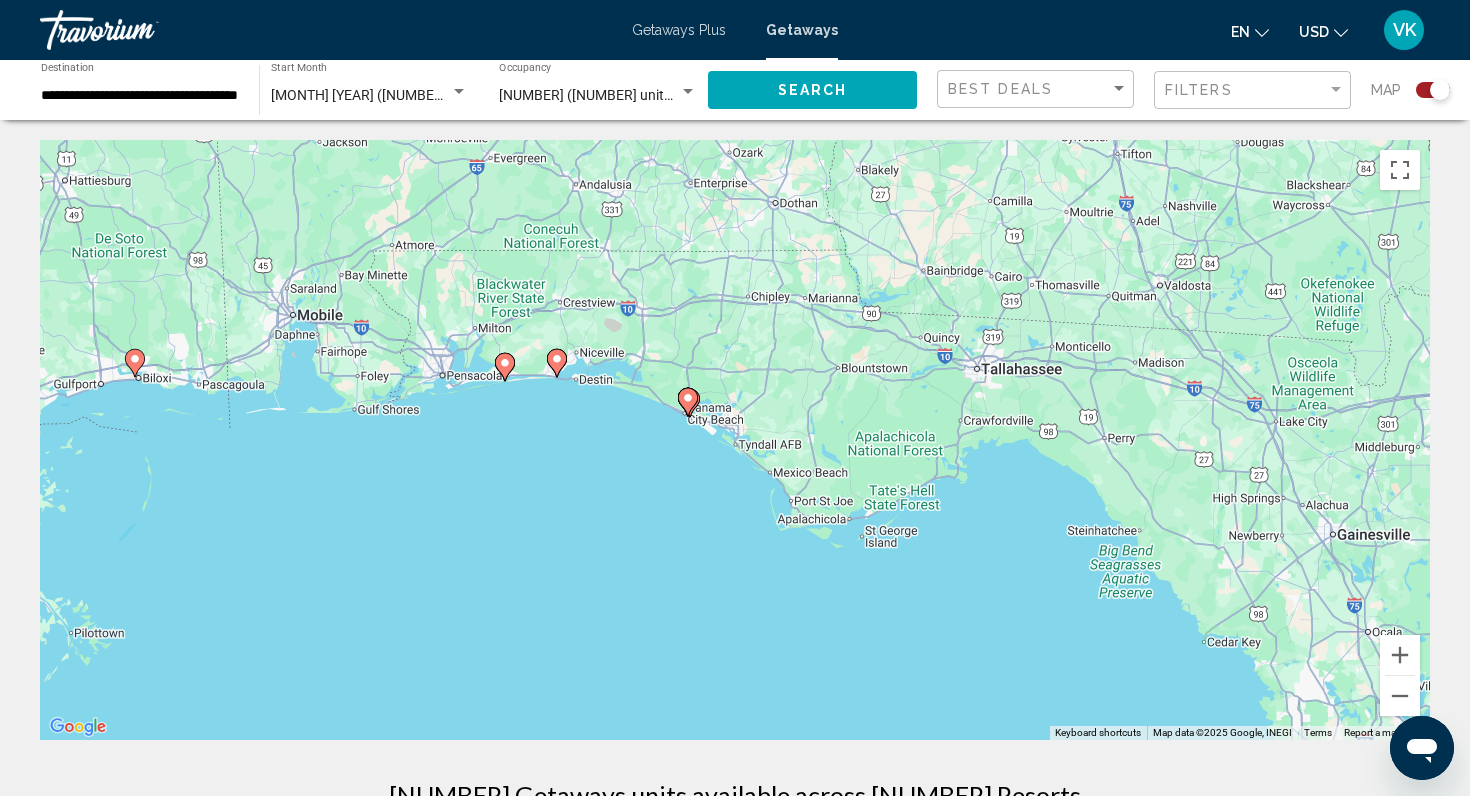 click on "To activate drag with keyboard, press Alt + Enter. Once in keyboard drag state, use the arrow keys to move the marker. To complete the drag, press the Enter key. To cancel, press Escape." at bounding box center (735, 440) 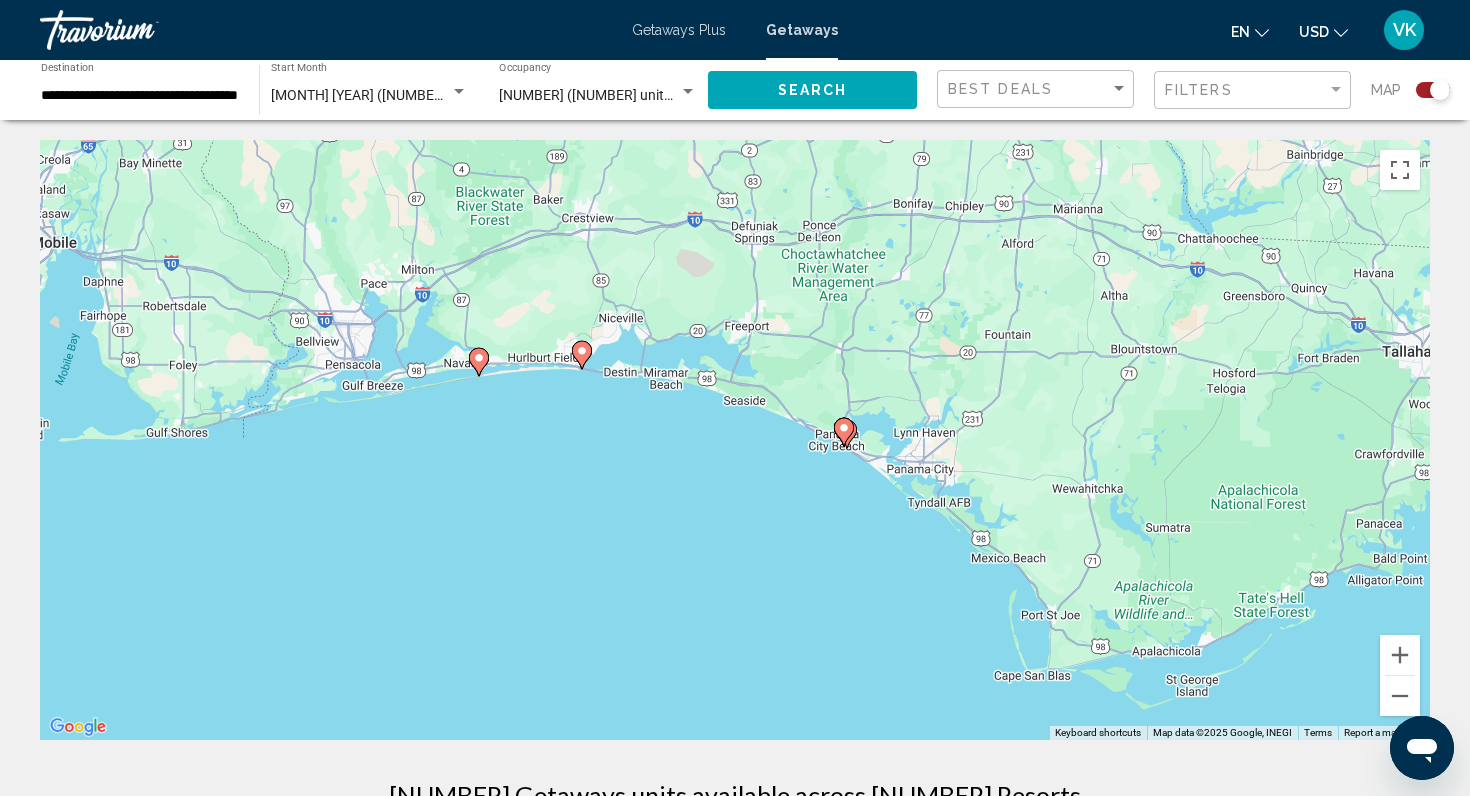 click 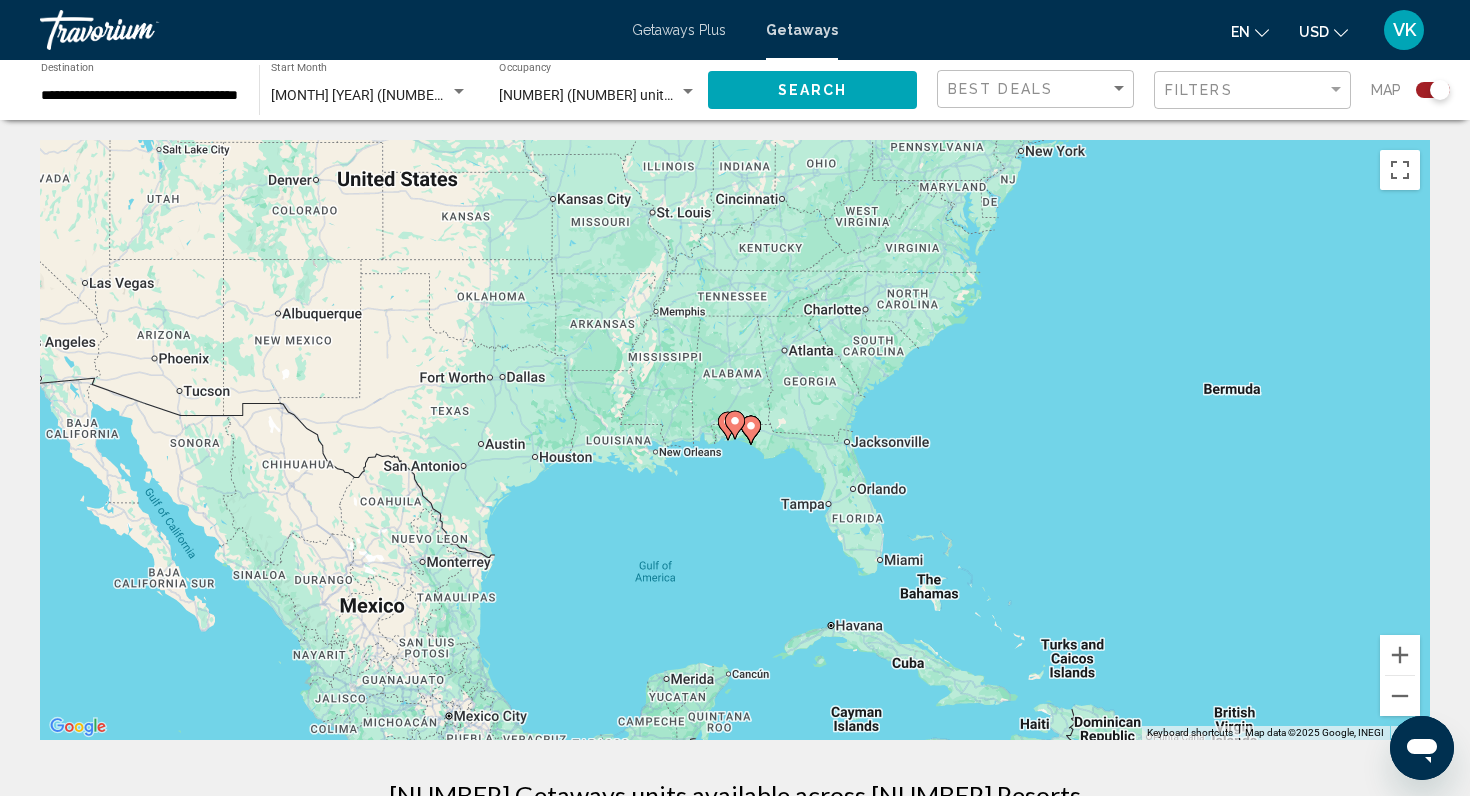 click on "To navigate, press the arrow keys. To activate drag with keyboard, press Alt + Enter. Once in keyboard drag state, use the arrow keys to move the marker. To complete the drag, press the Enter key. To cancel, press Escape." at bounding box center (735, 440) 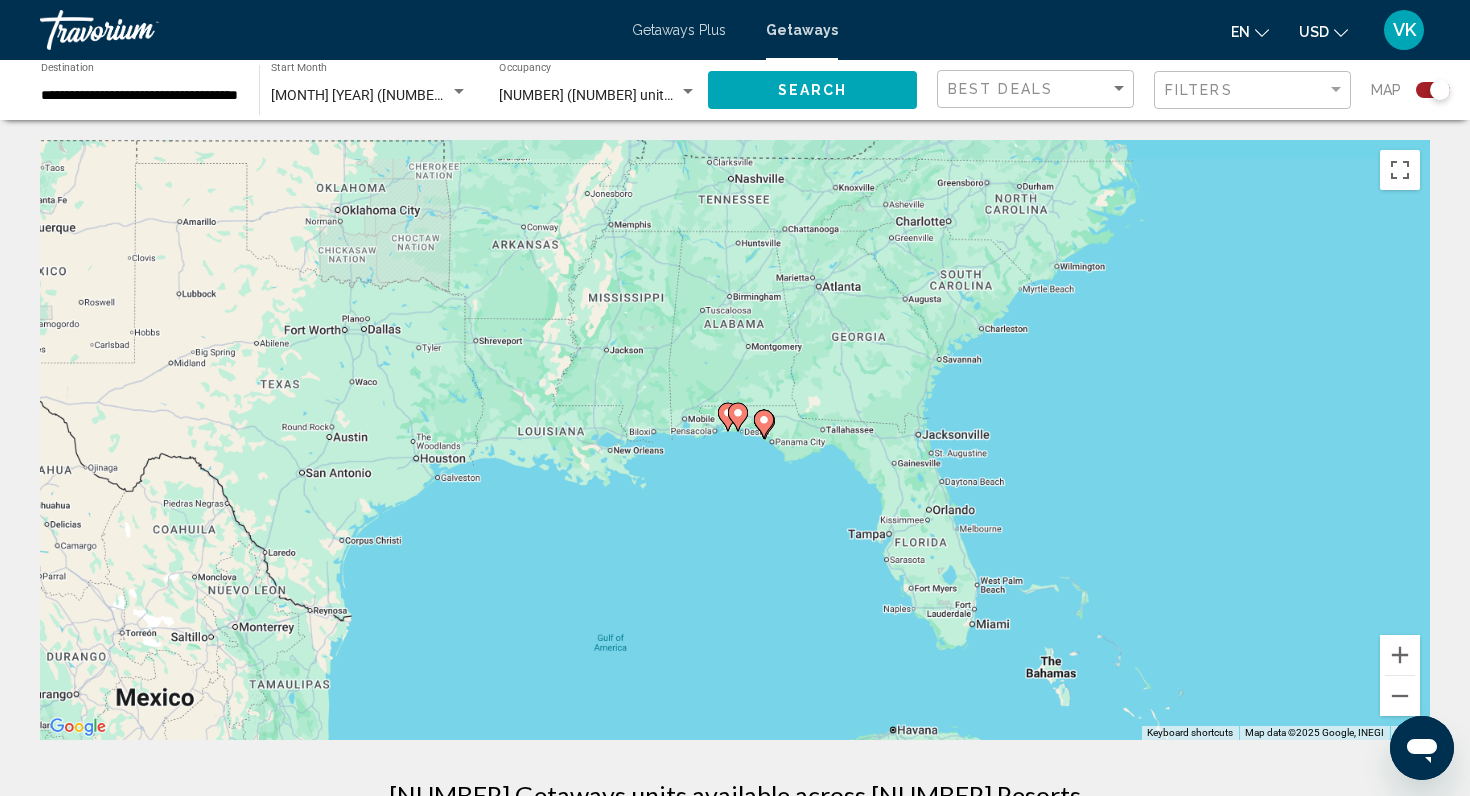 click on "To activate drag with keyboard, press Alt + Enter. Once in keyboard drag state, use the arrow keys to move the marker. To complete the drag, press the Enter key. To cancel, press Escape." at bounding box center [735, 440] 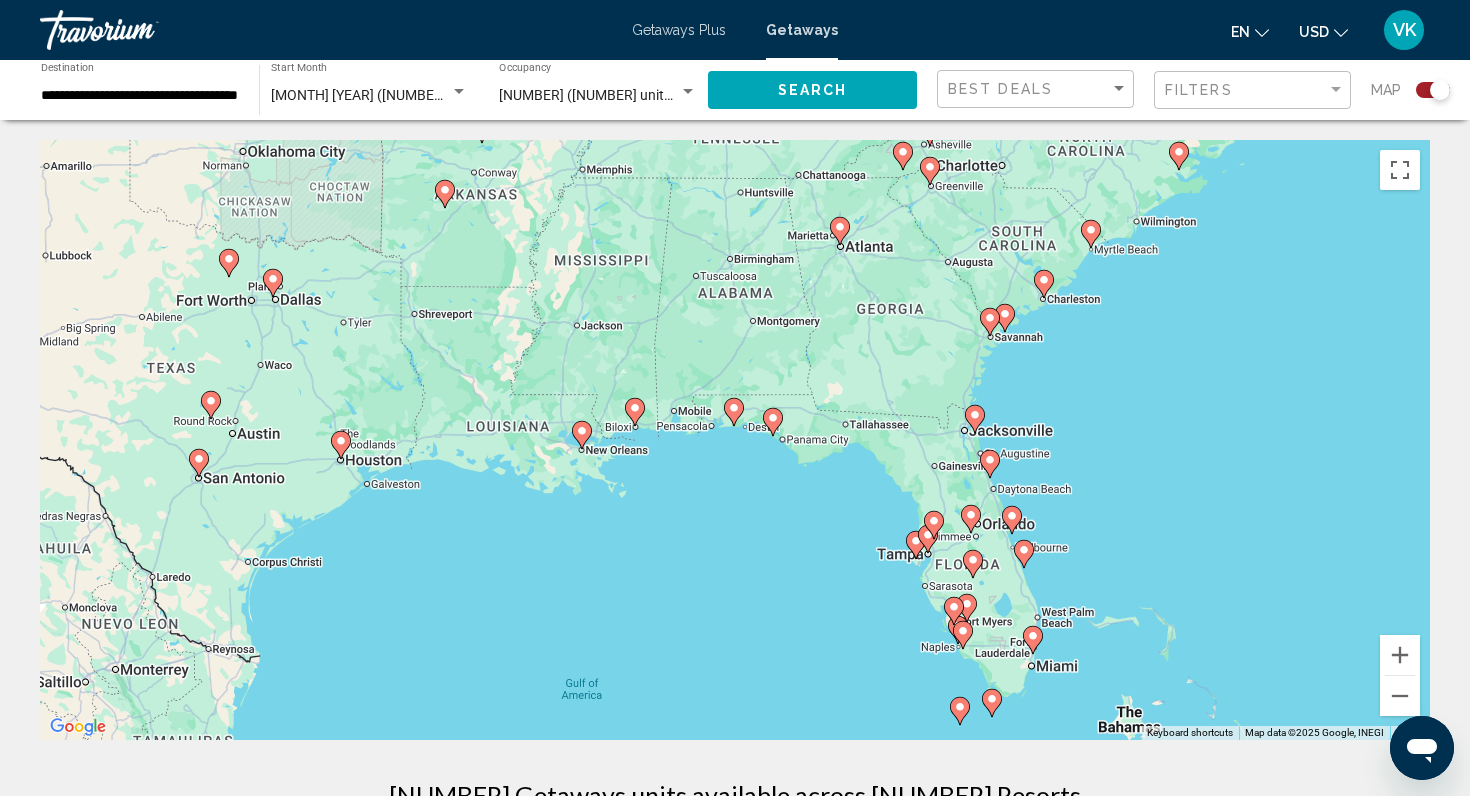 click on "To activate drag with keyboard, press Alt + Enter. Once in keyboard drag state, use the arrow keys to move the marker. To complete the drag, press the Enter key. To cancel, press Escape." at bounding box center (735, 440) 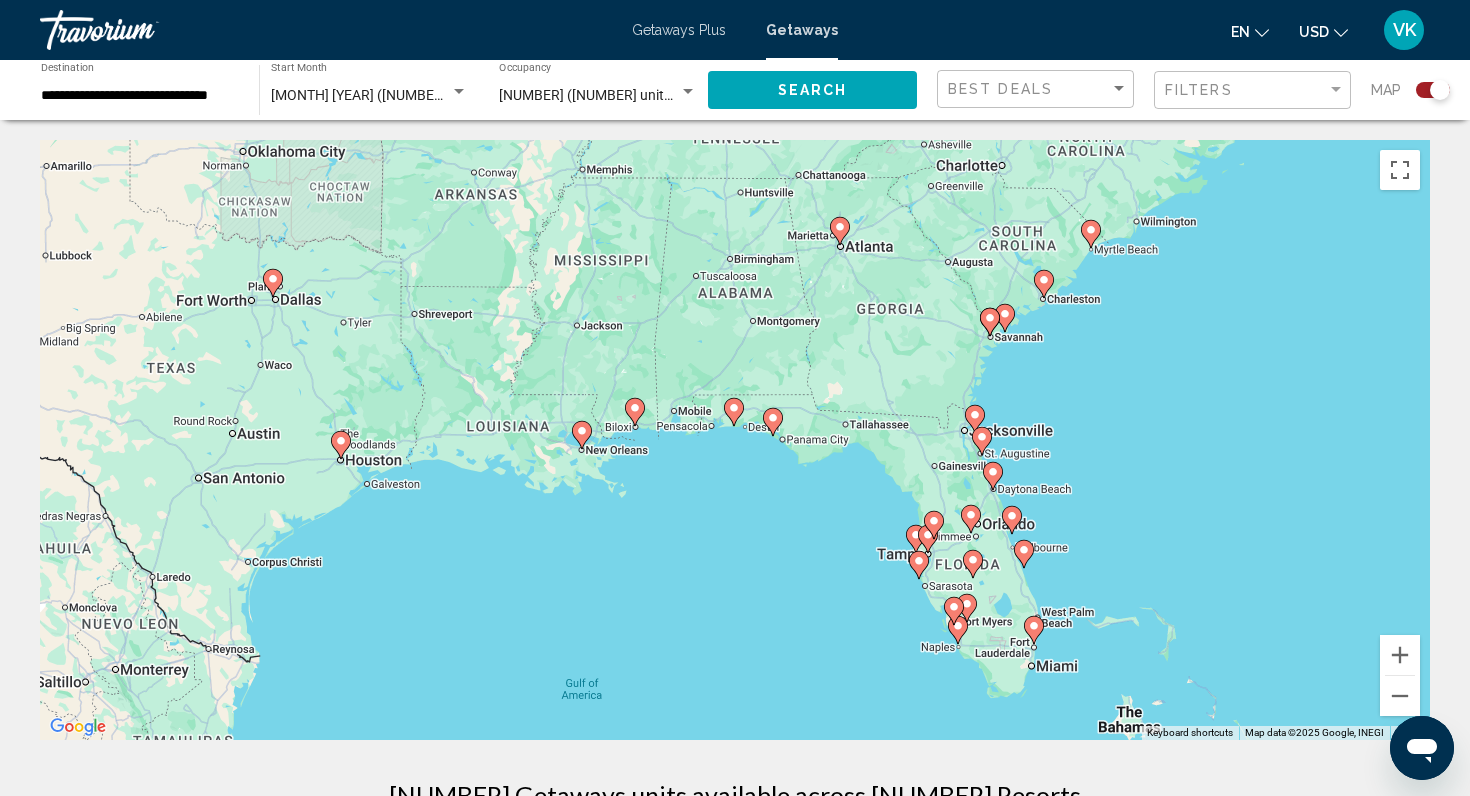 click at bounding box center [734, 412] 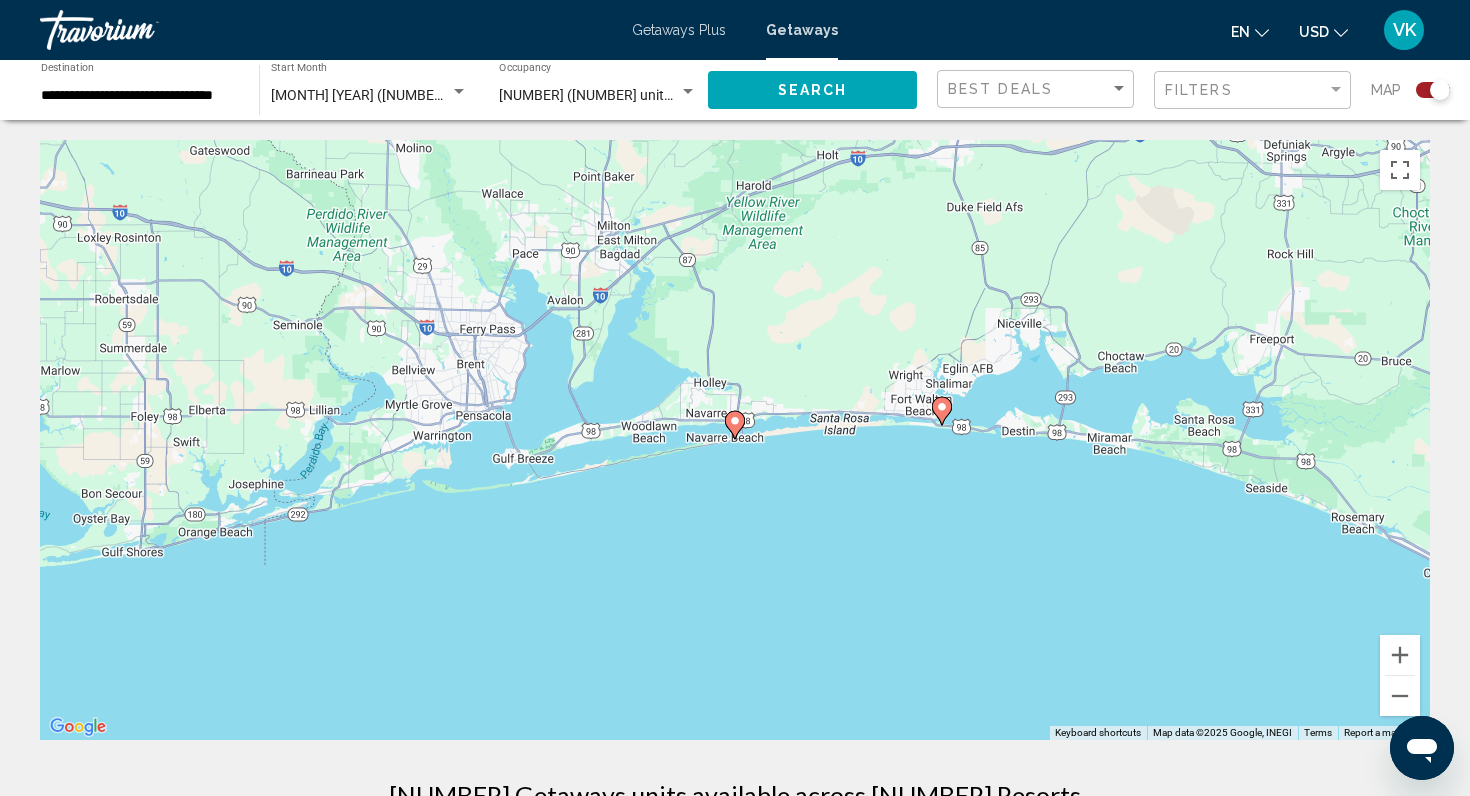 click 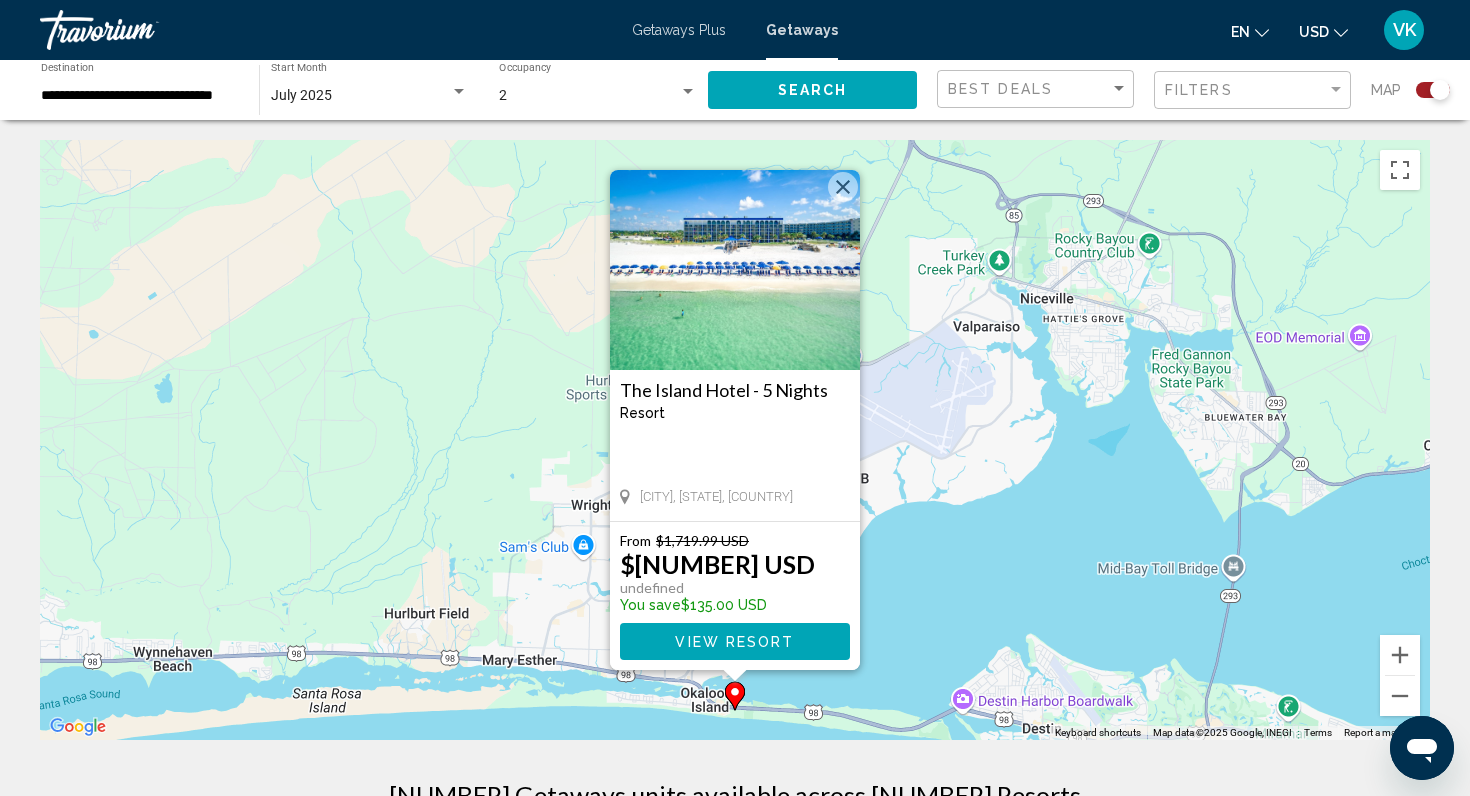 click on "View Resort" at bounding box center [734, 642] 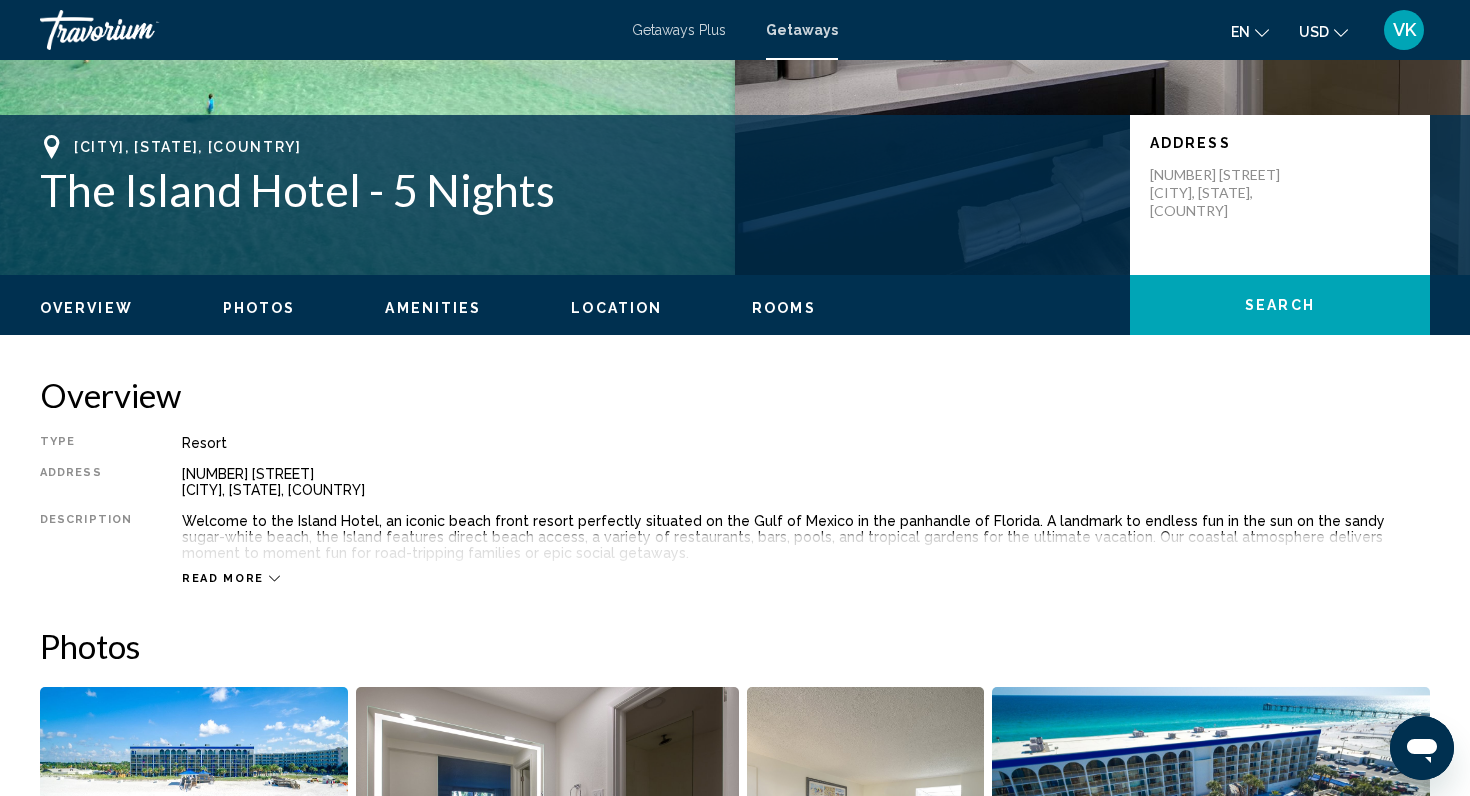 scroll, scrollTop: 400, scrollLeft: 0, axis: vertical 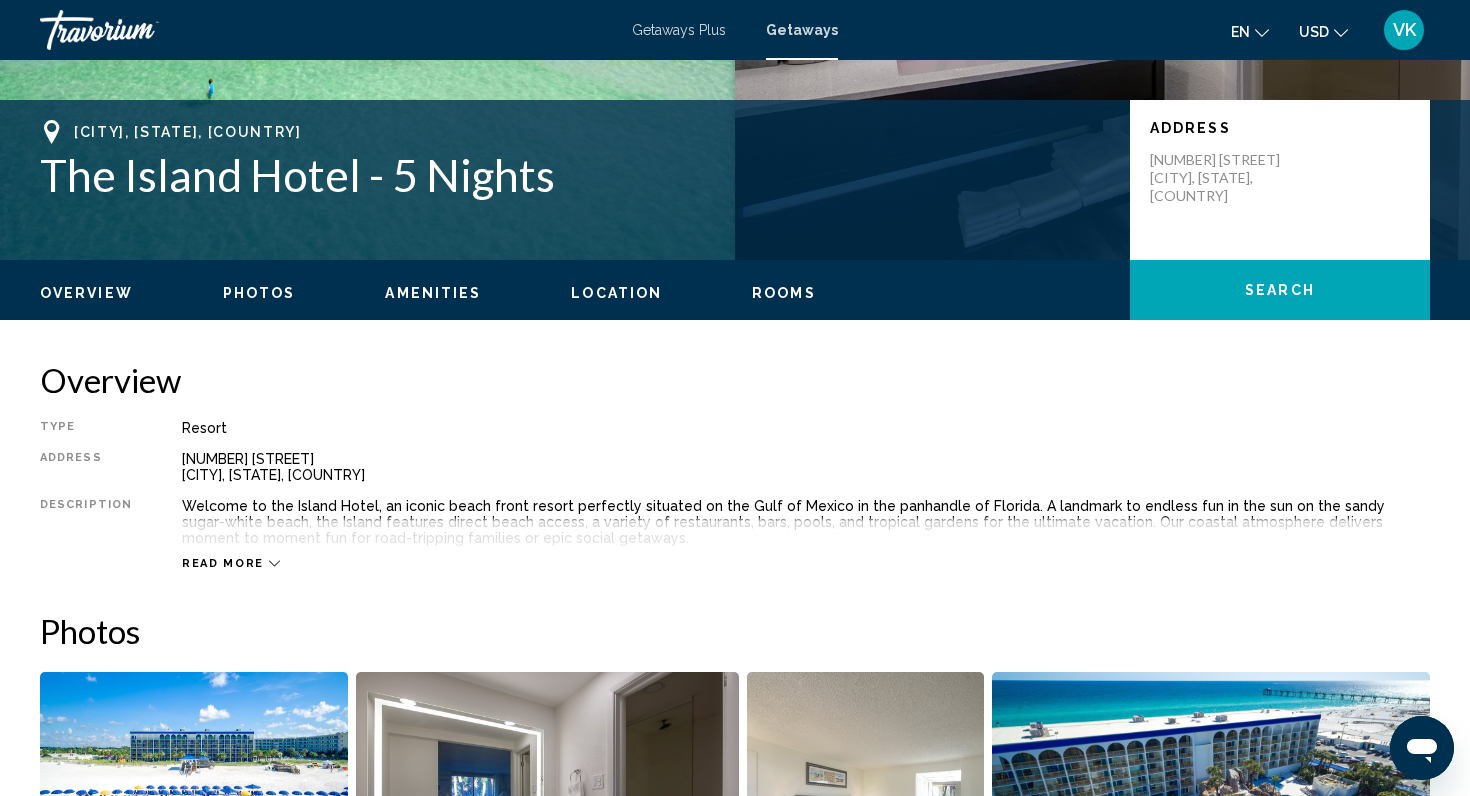 click on "Search" 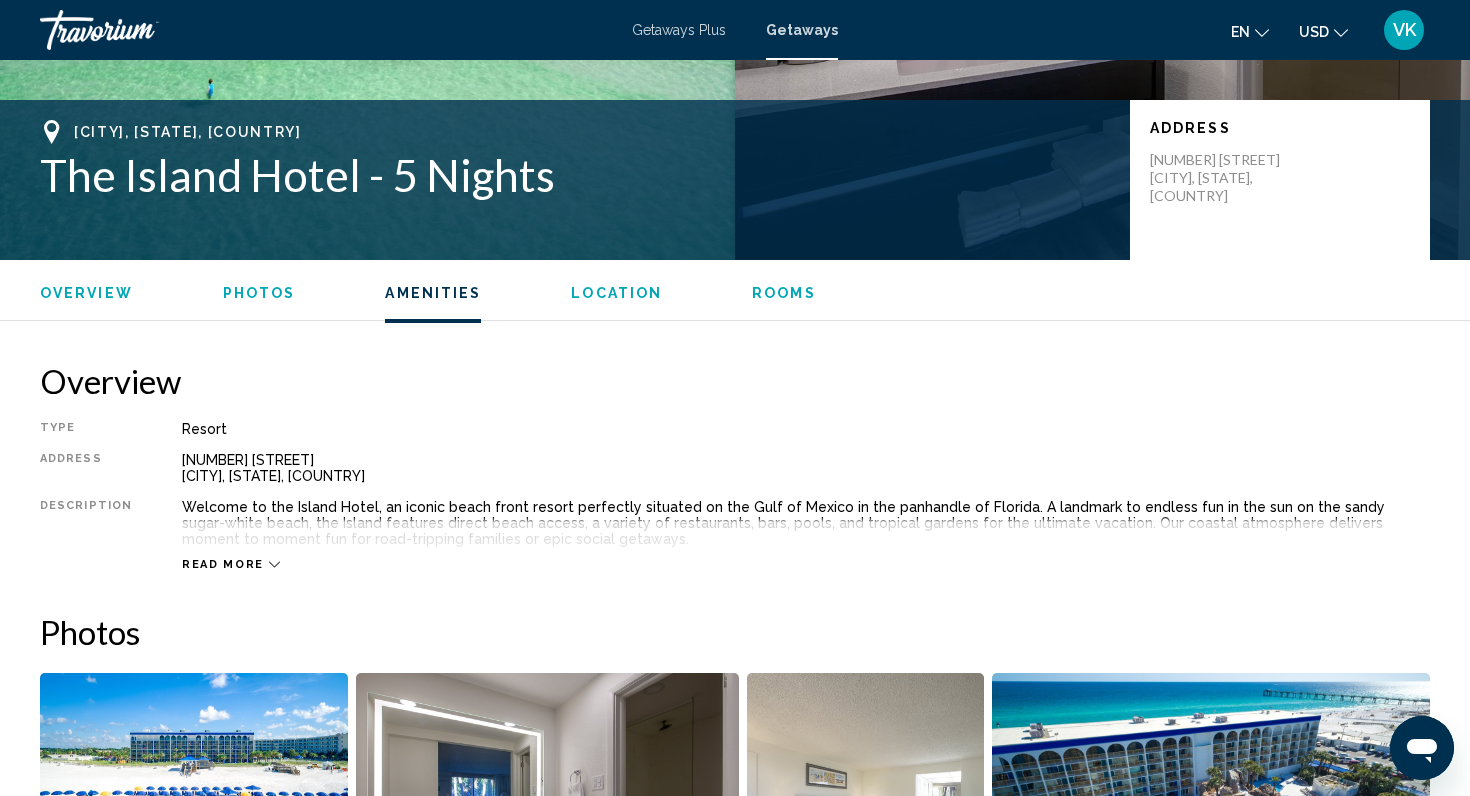 scroll, scrollTop: 2696, scrollLeft: 0, axis: vertical 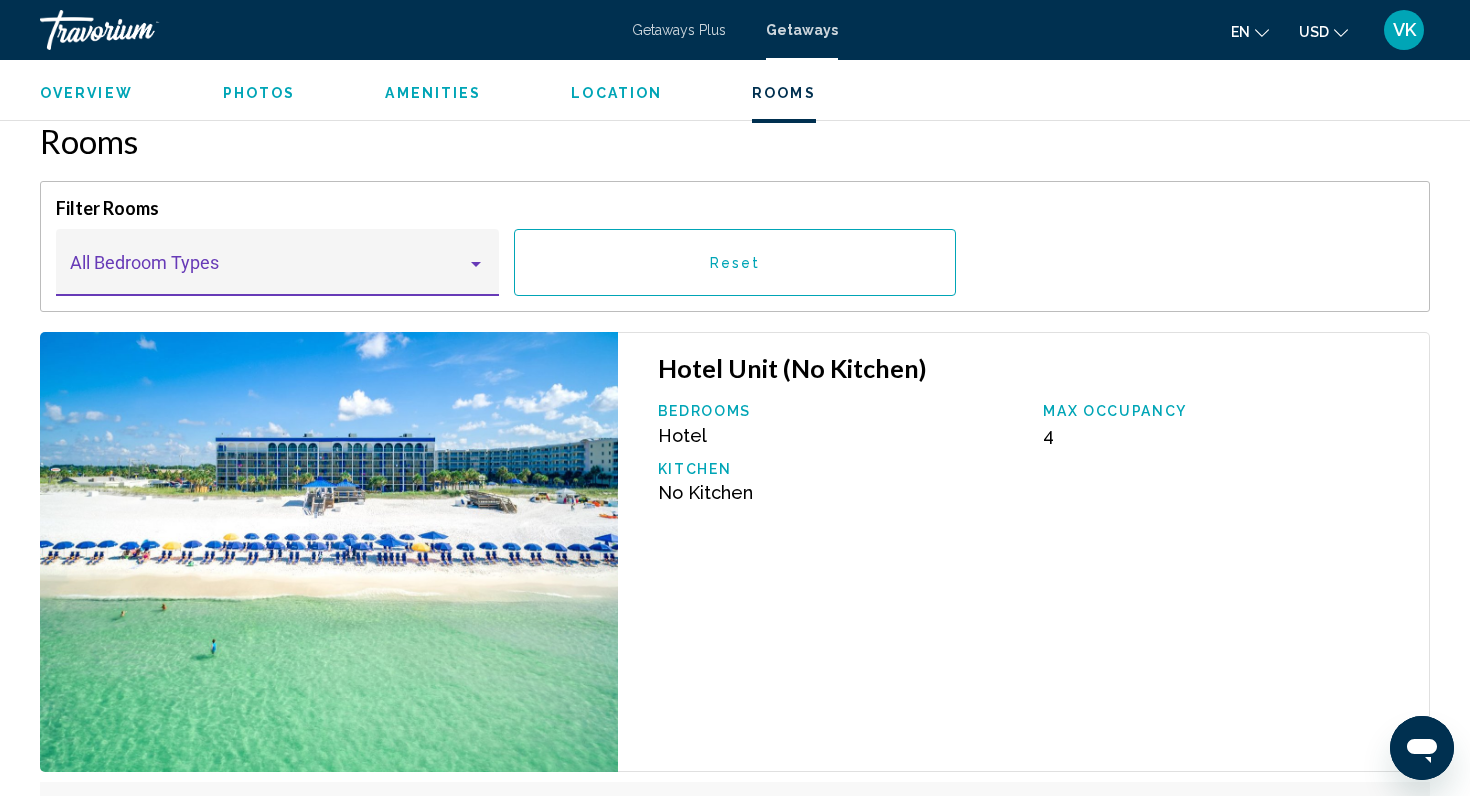 click at bounding box center (269, 272) 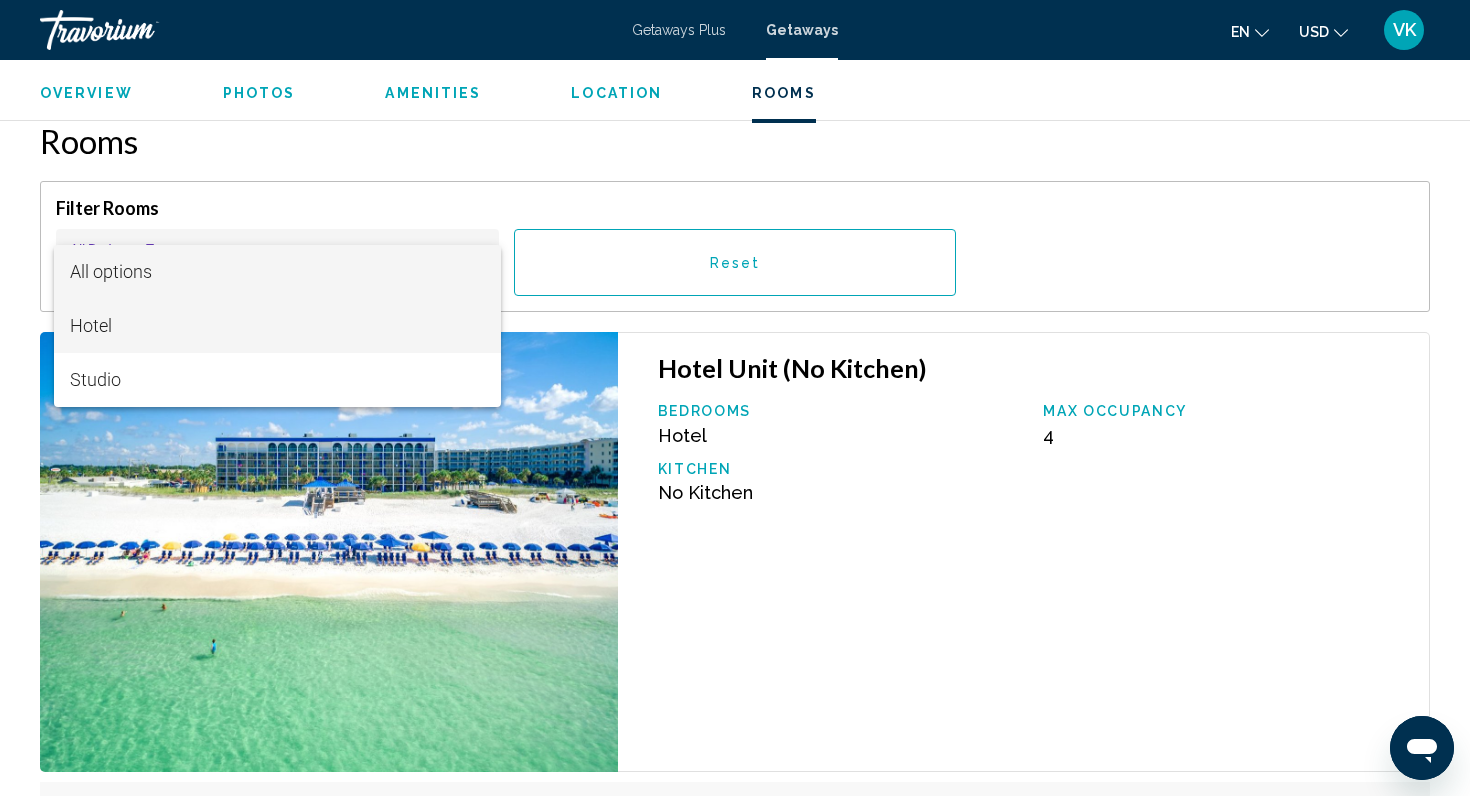 click on "Hotel" at bounding box center [278, 326] 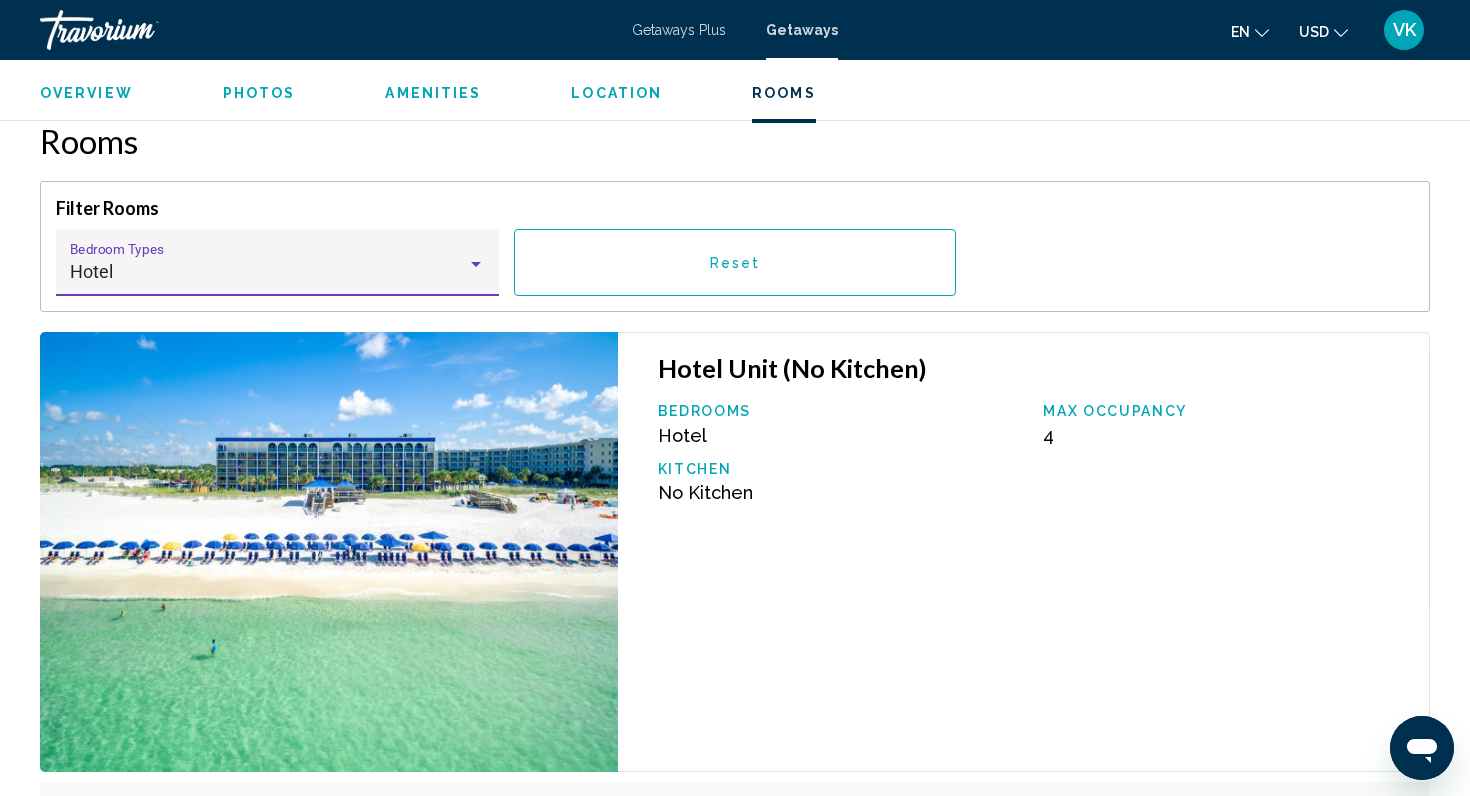 click on "Reset" at bounding box center (735, 262) 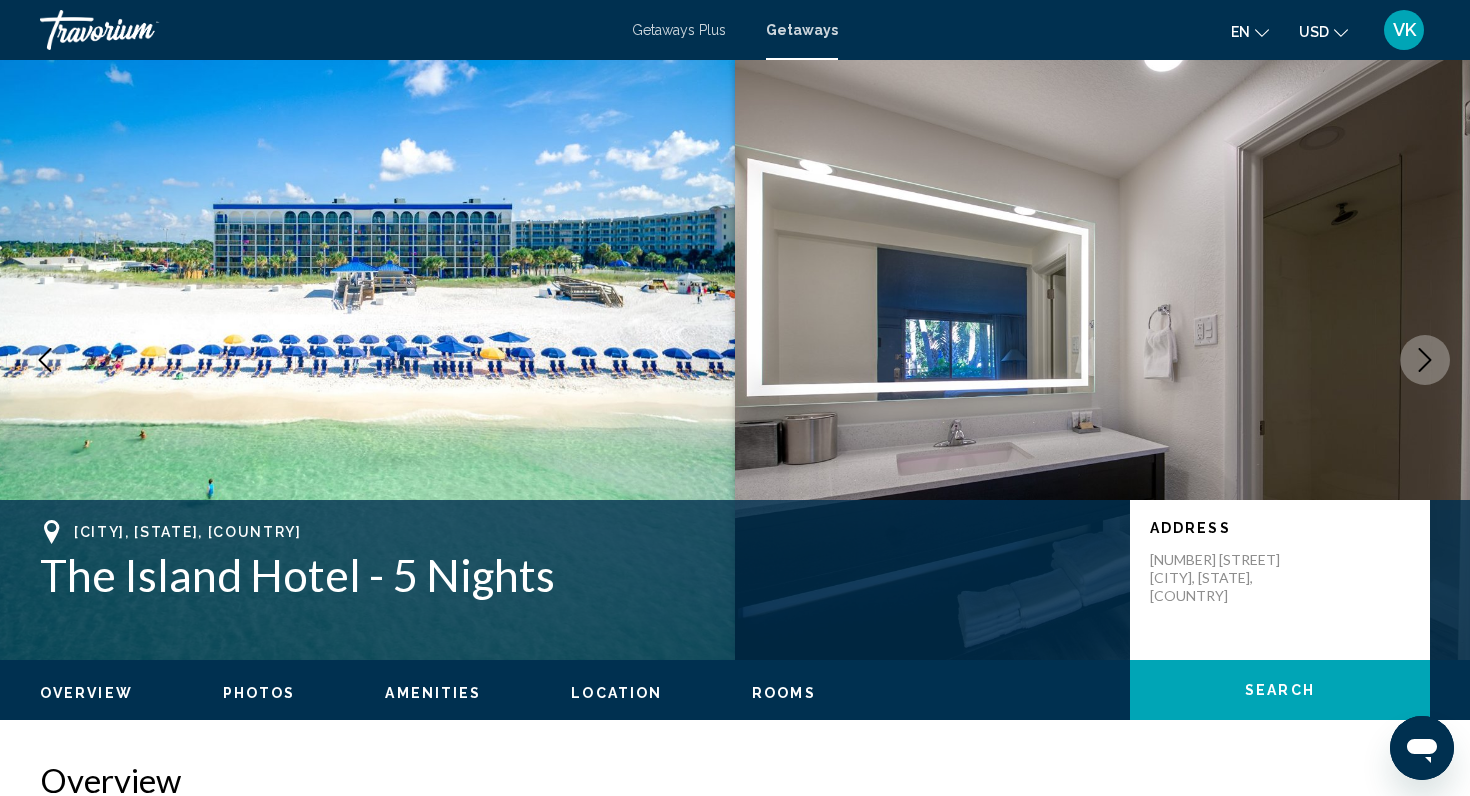 scroll, scrollTop: 0, scrollLeft: 0, axis: both 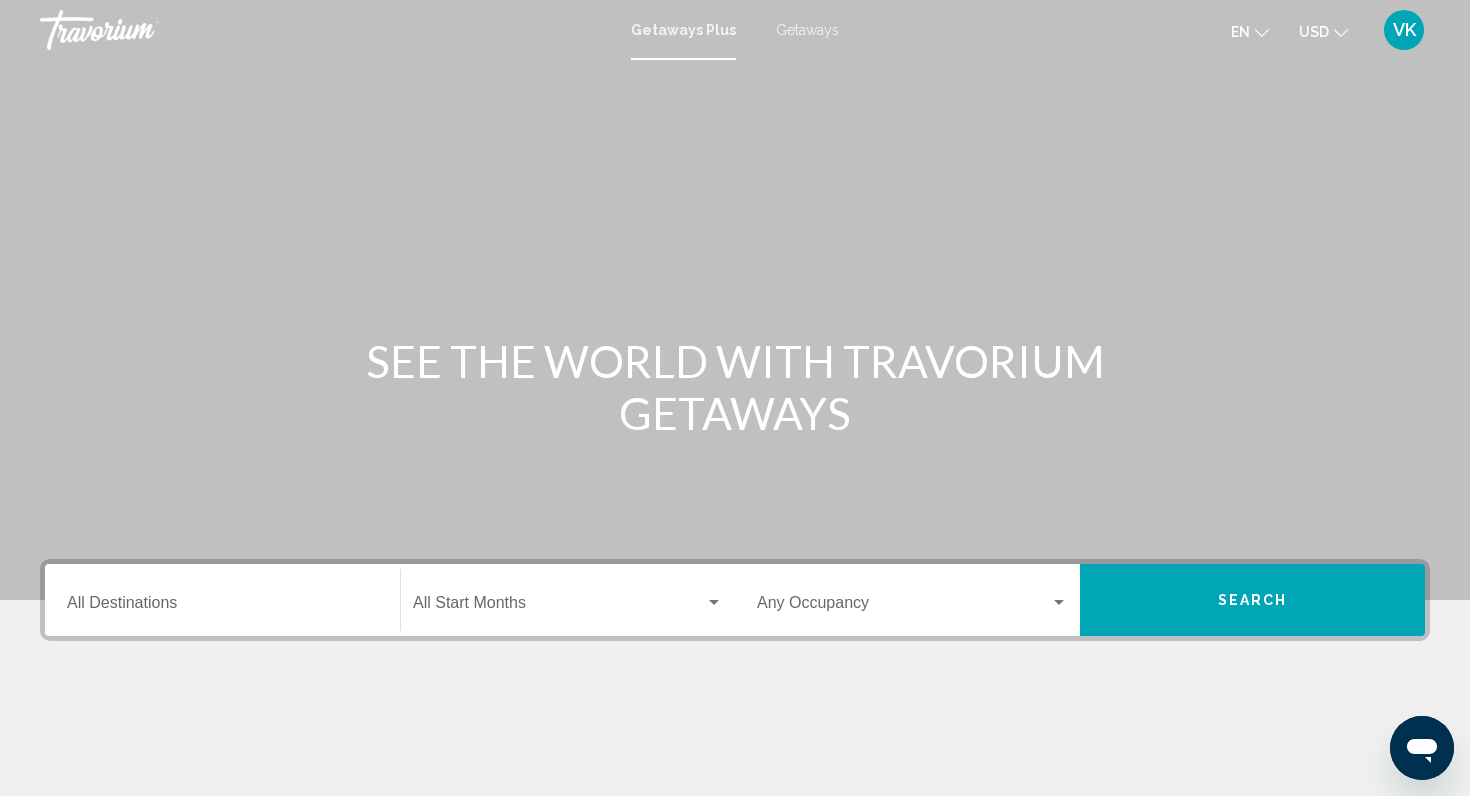 click on "Getaways" at bounding box center [807, 30] 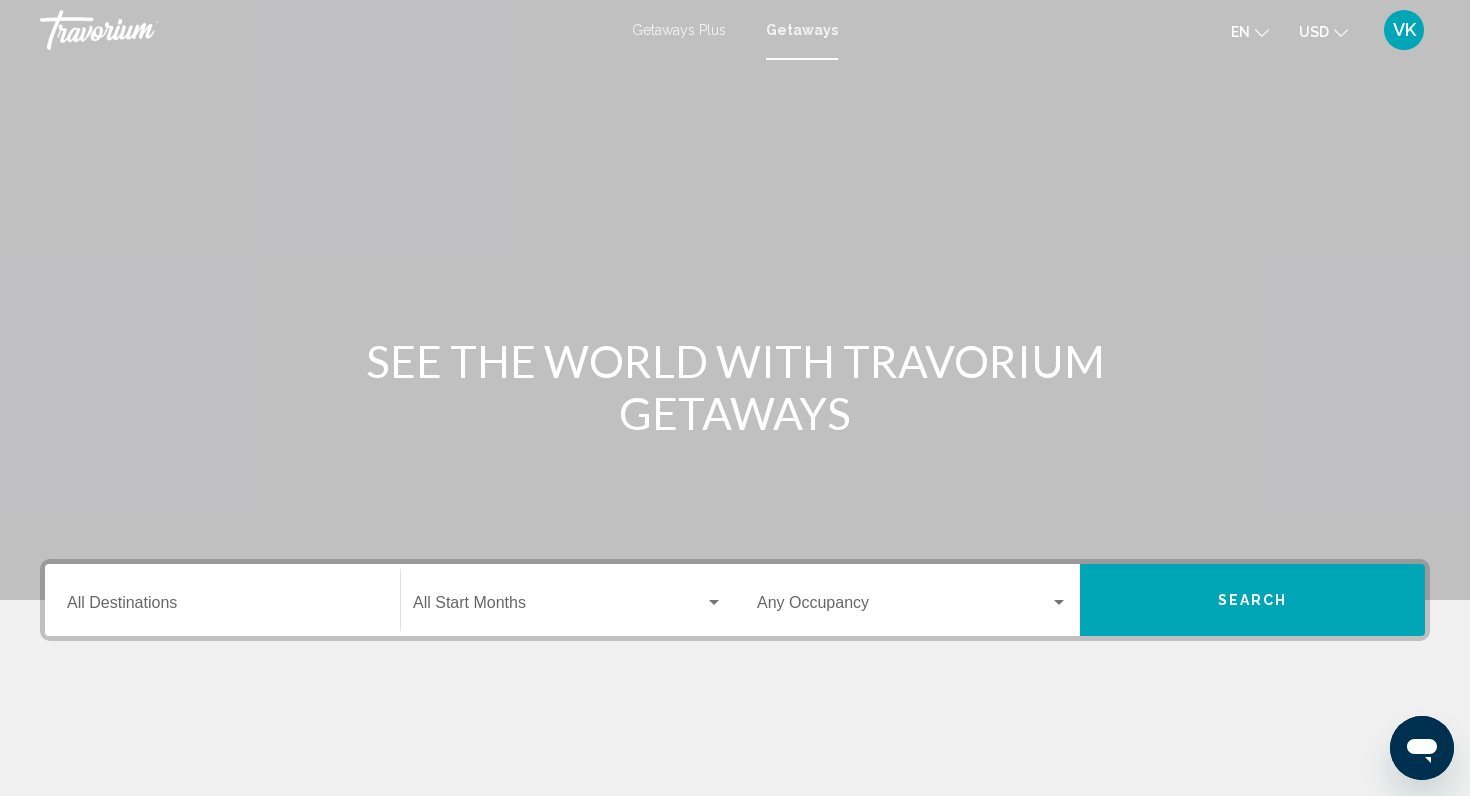 click on "Destination All Destinations" at bounding box center [222, 600] 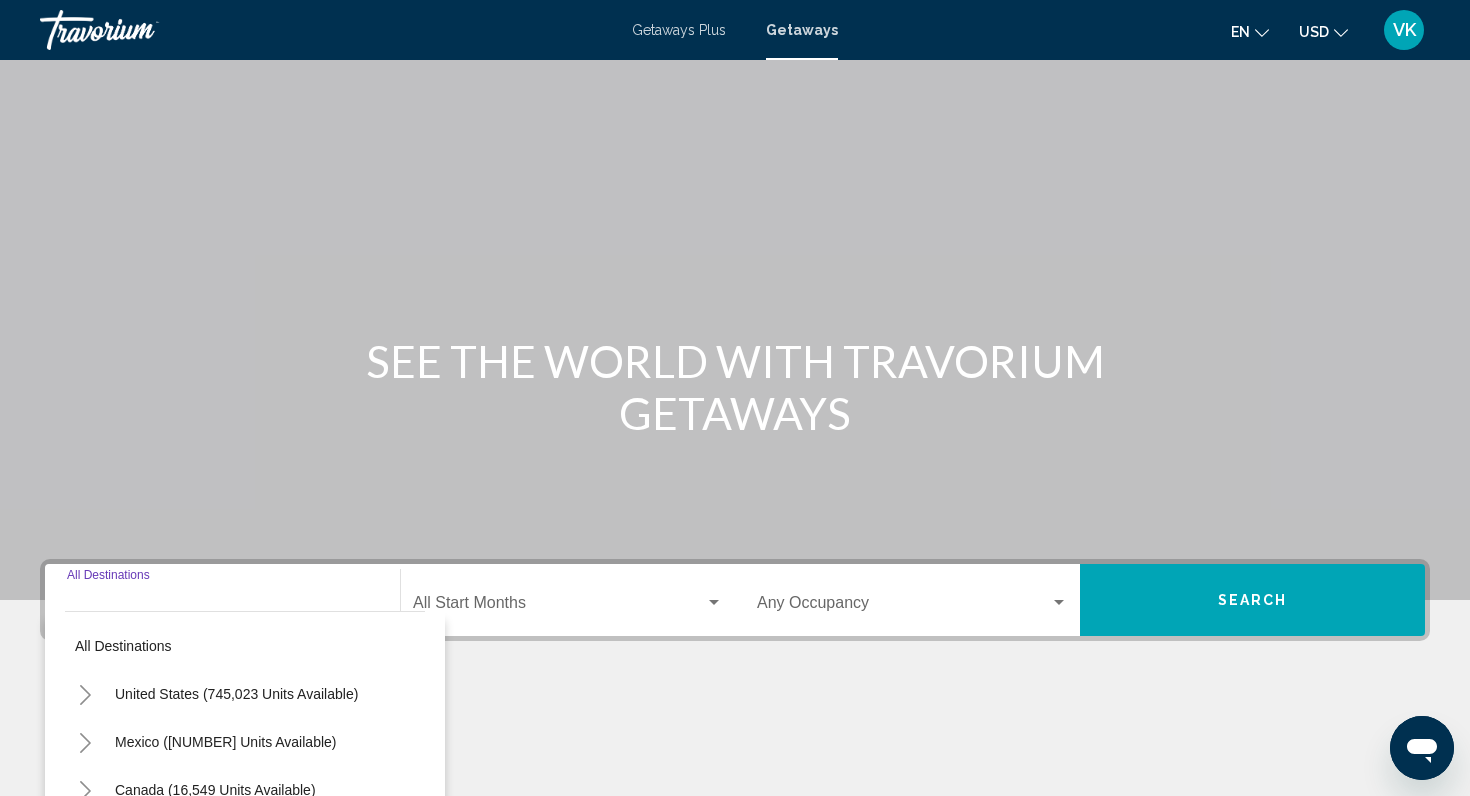 scroll, scrollTop: 290, scrollLeft: 0, axis: vertical 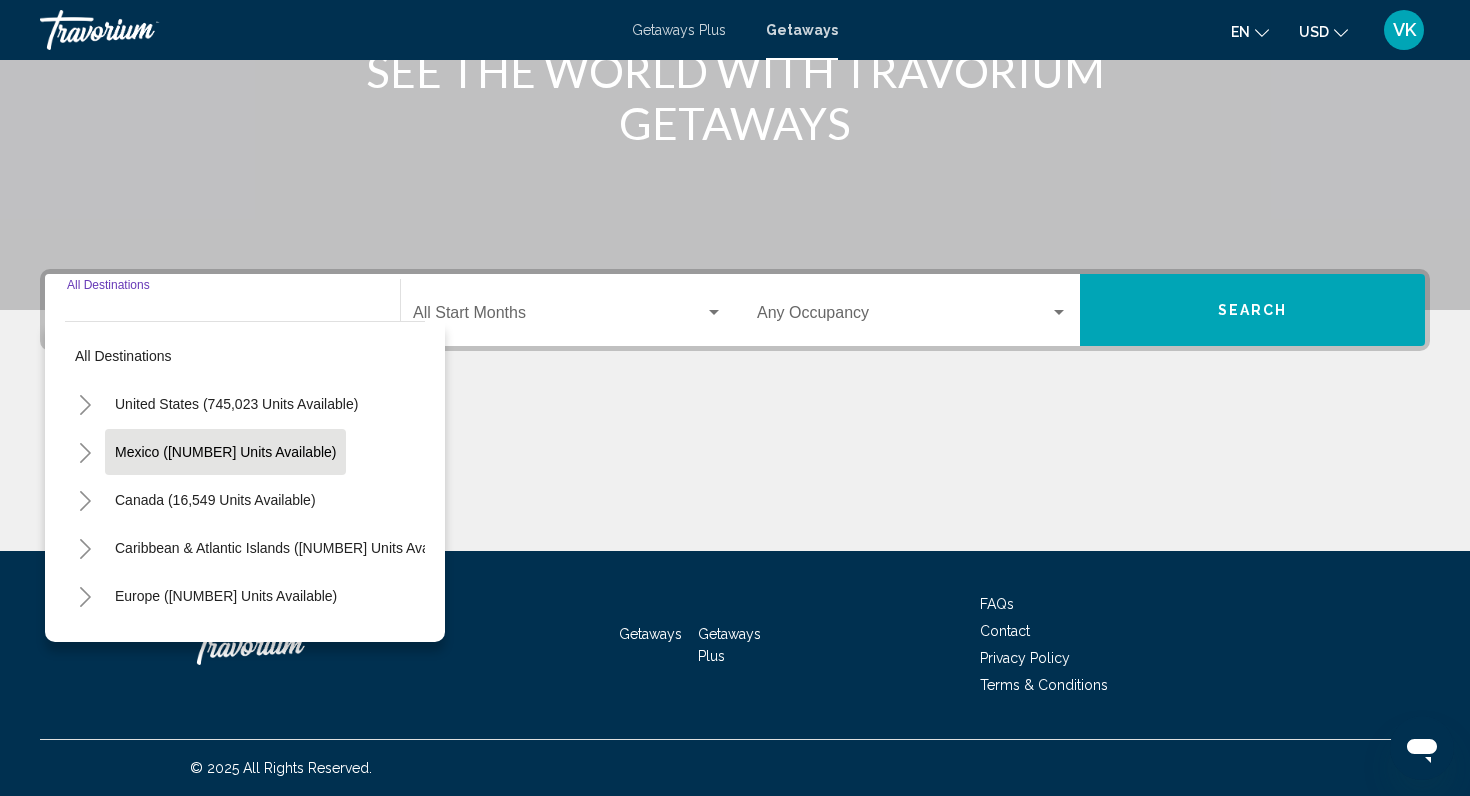click on "Mexico ([NUMBER] units available)" at bounding box center (215, 500) 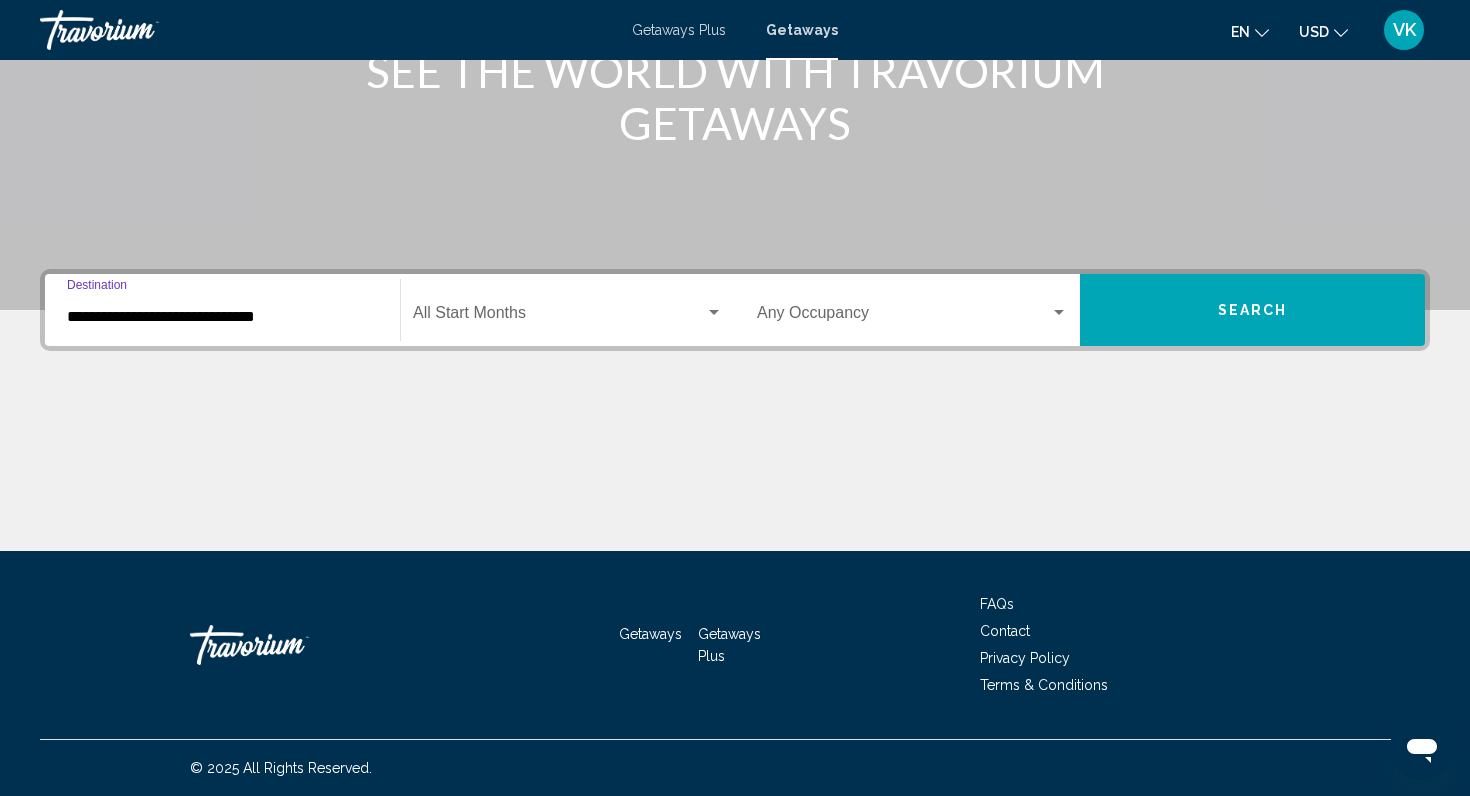 click at bounding box center (559, 317) 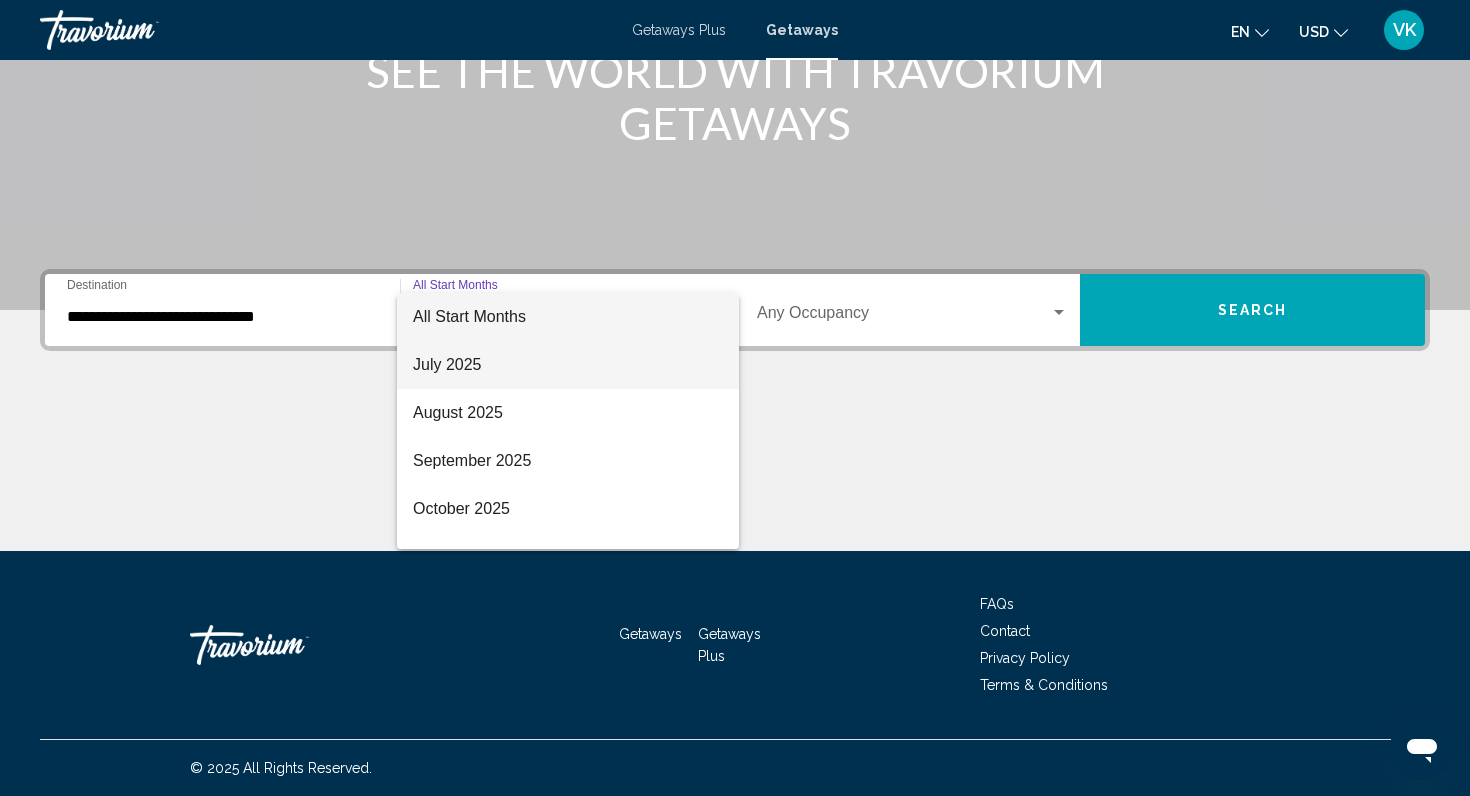 click on "July 2025" at bounding box center [568, 365] 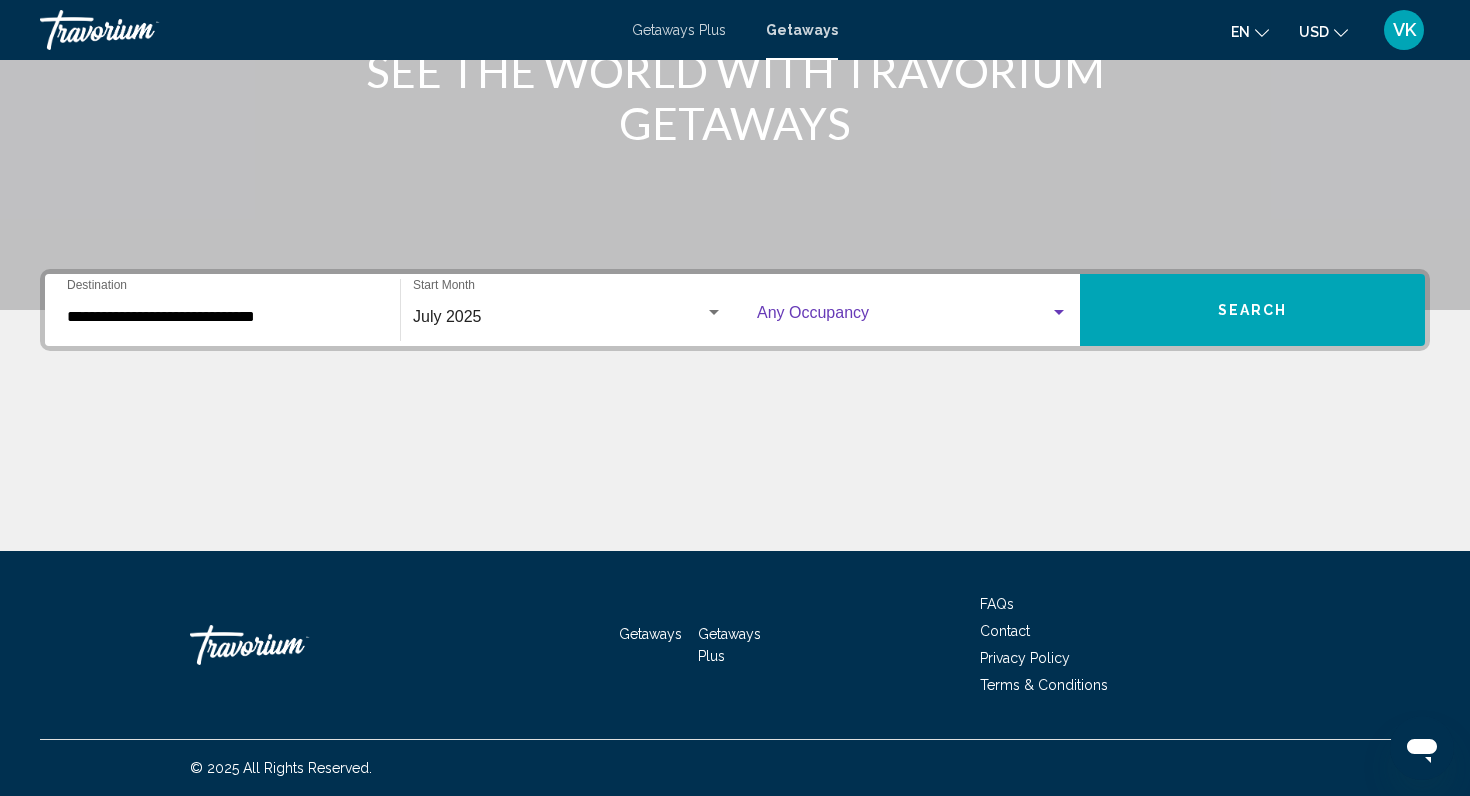 click at bounding box center (903, 317) 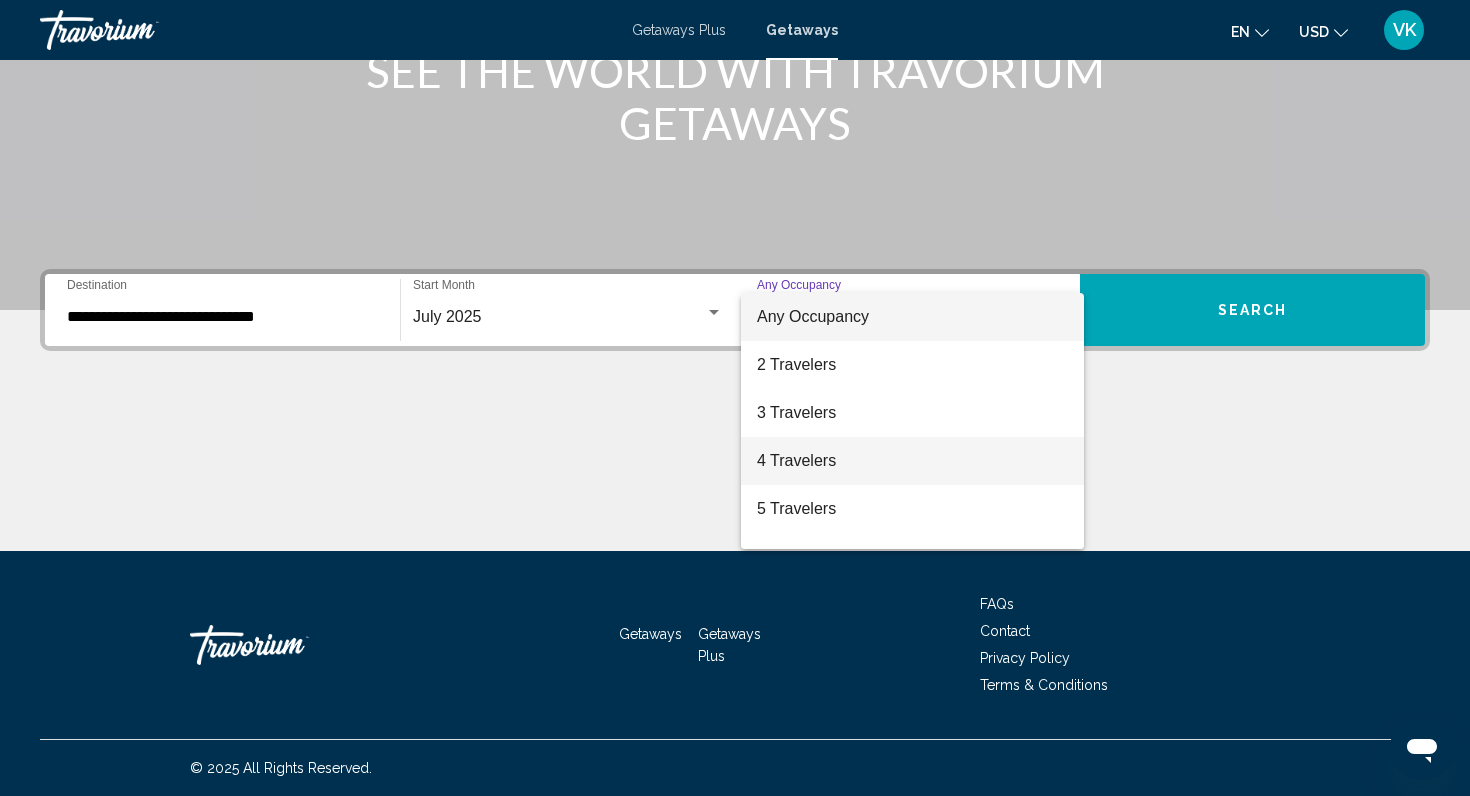 click on "4 Travelers" at bounding box center [912, 461] 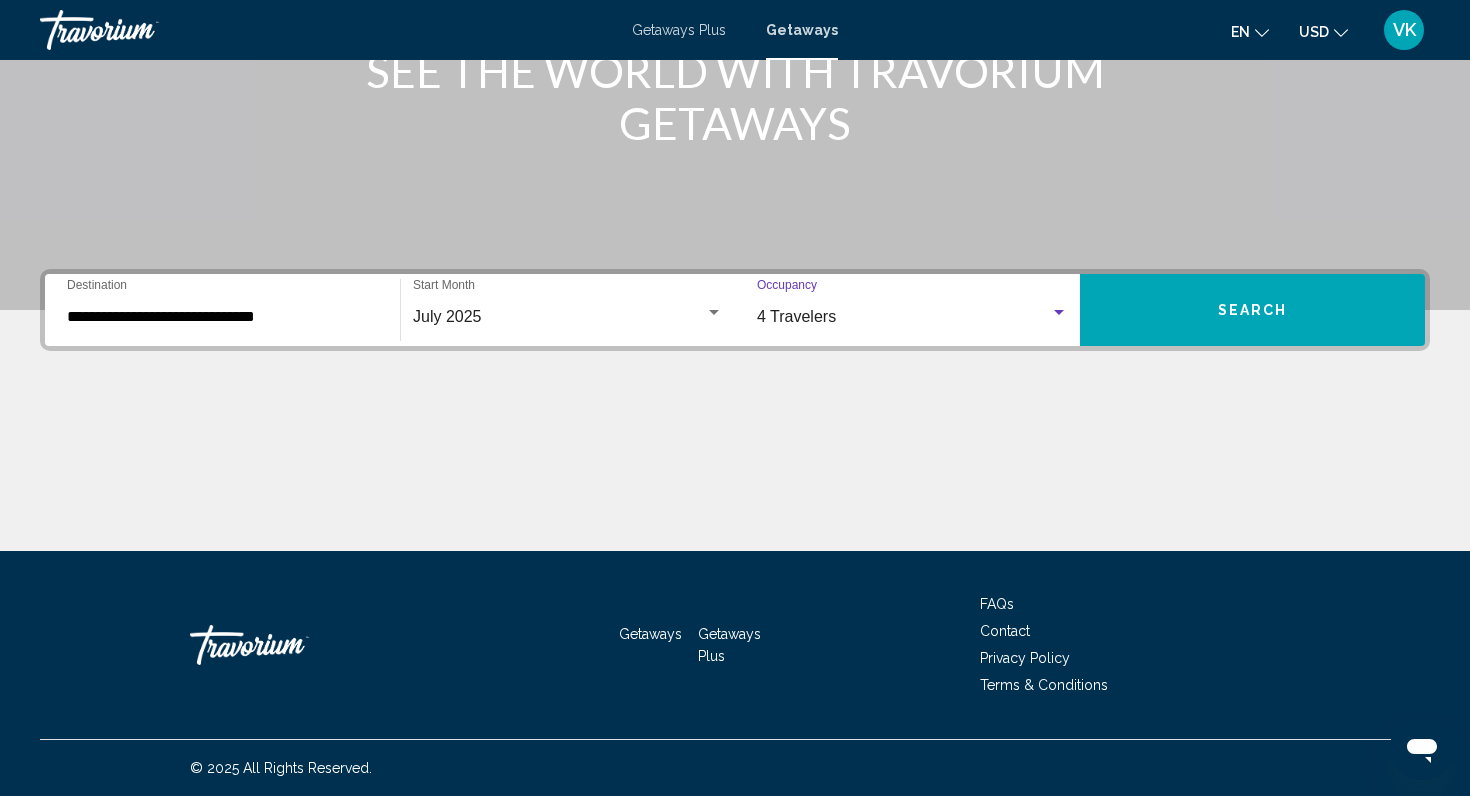 click on "Search" at bounding box center [1252, 310] 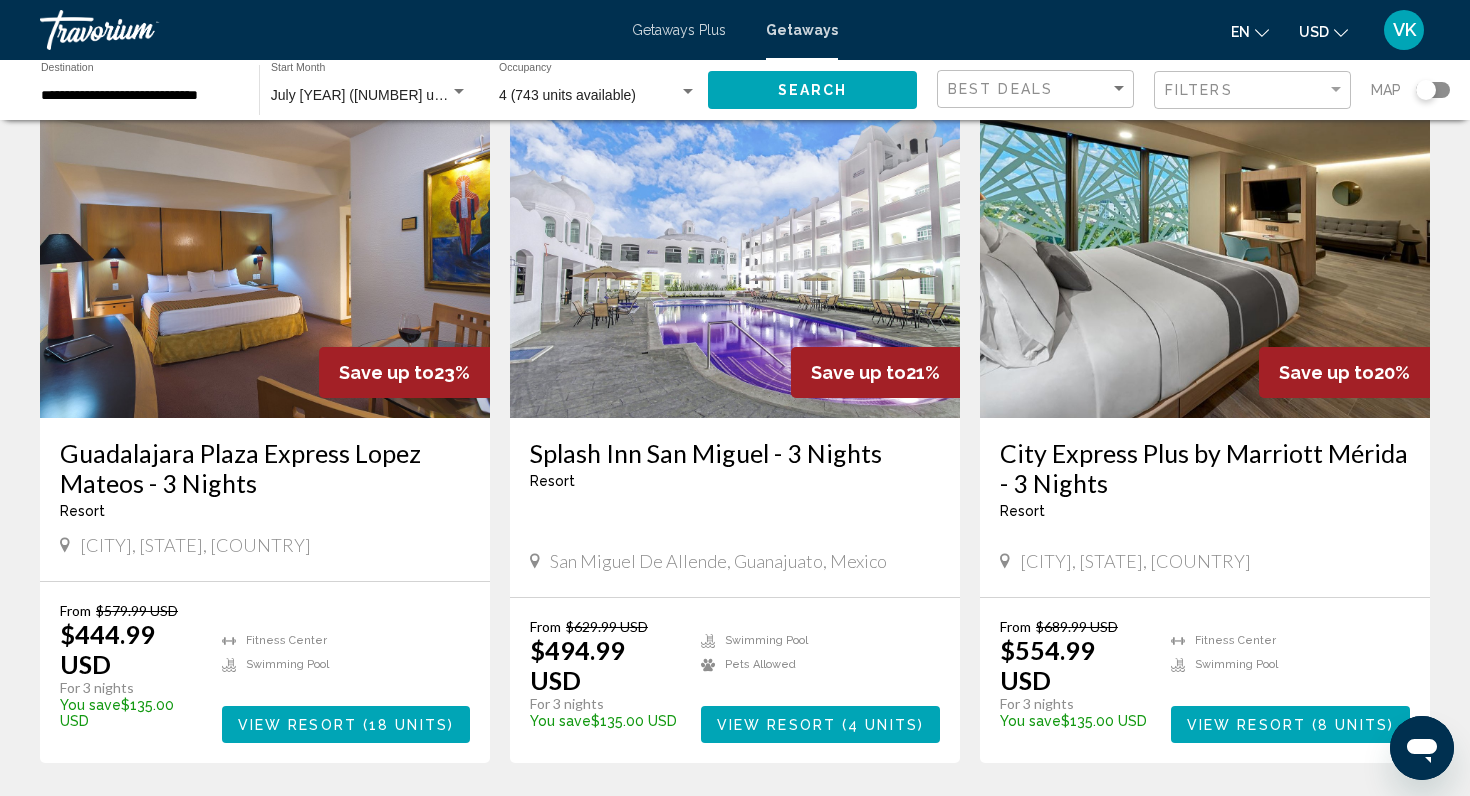 scroll, scrollTop: 114, scrollLeft: 0, axis: vertical 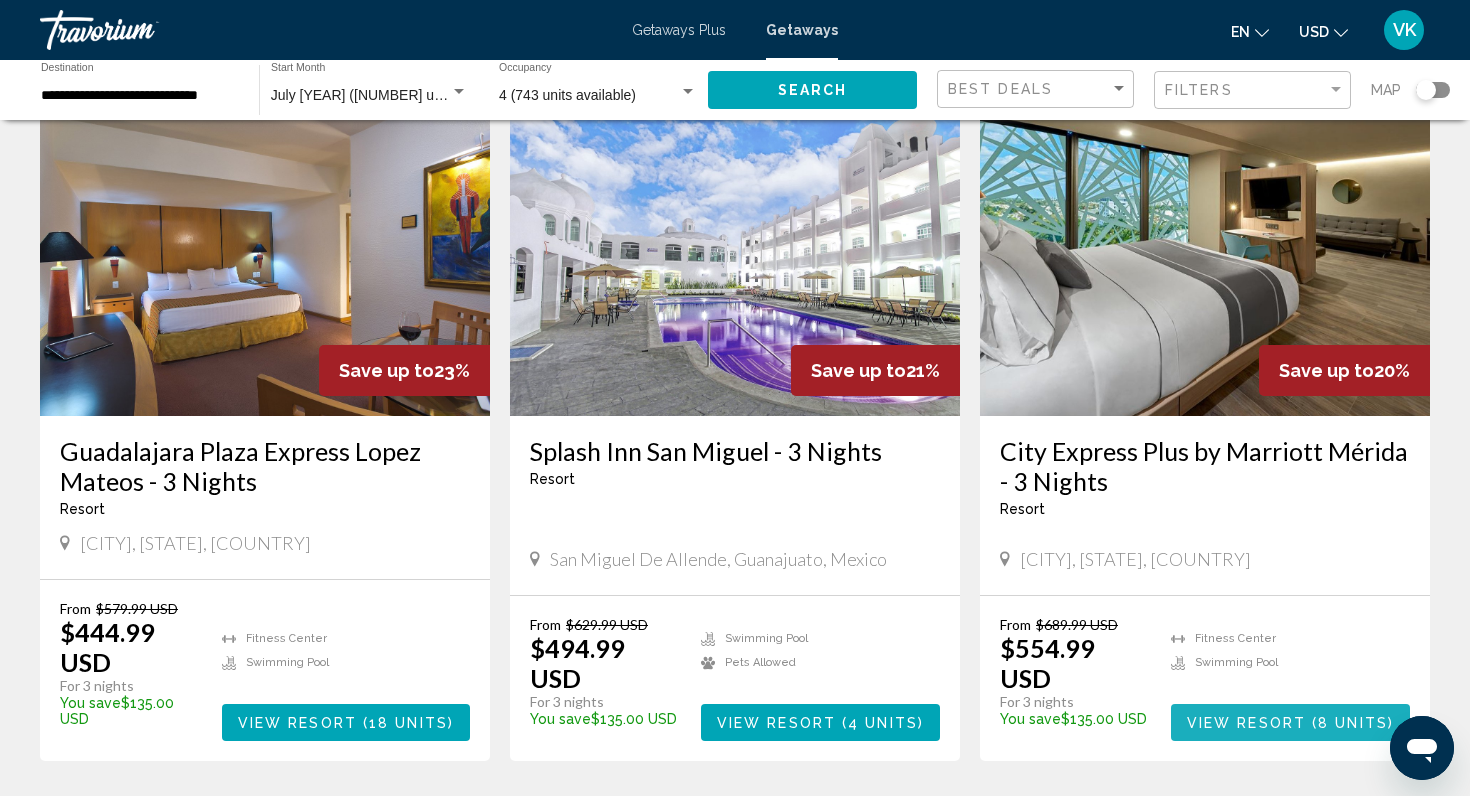 click on "View Resort" at bounding box center (1246, 723) 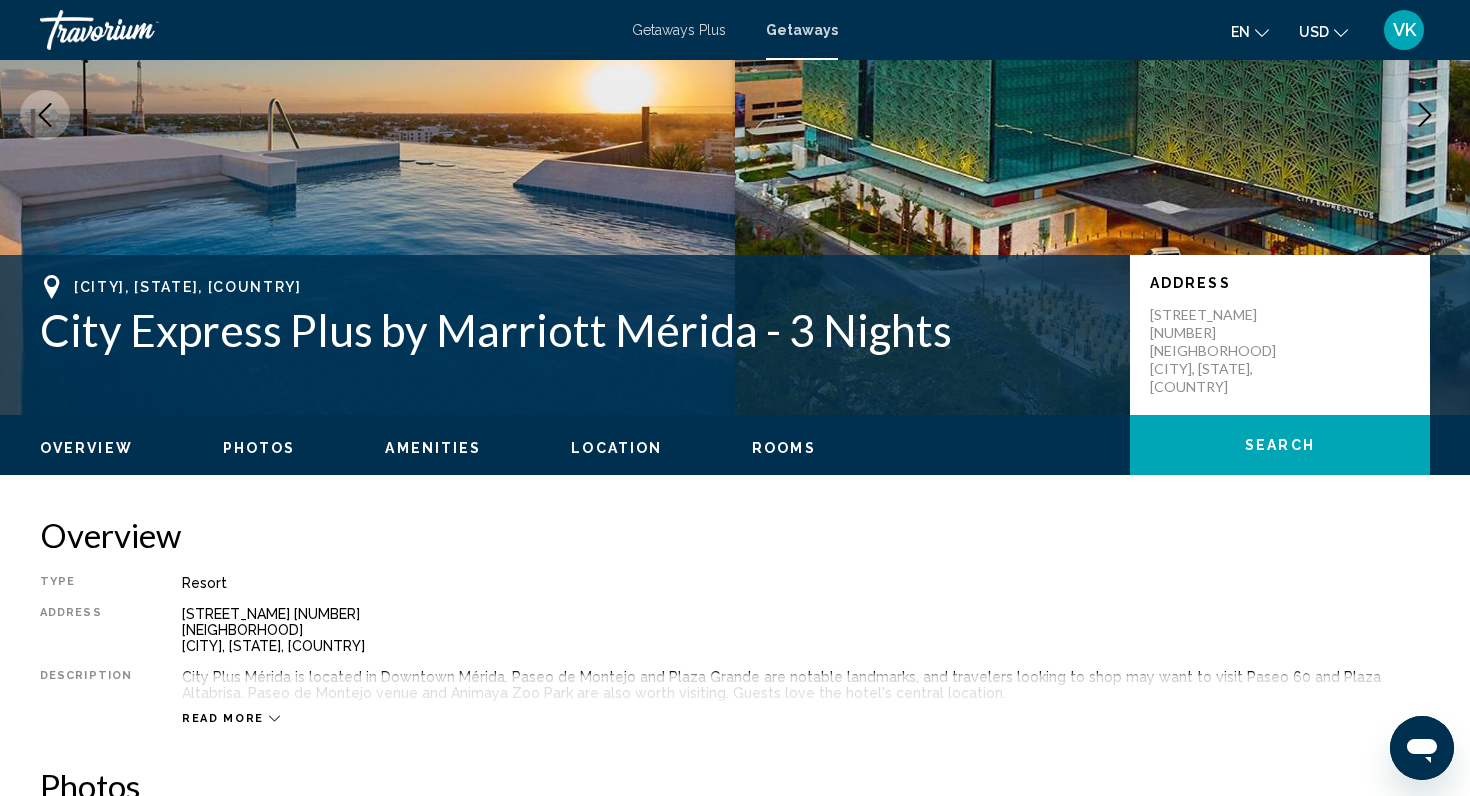 scroll, scrollTop: 256, scrollLeft: 0, axis: vertical 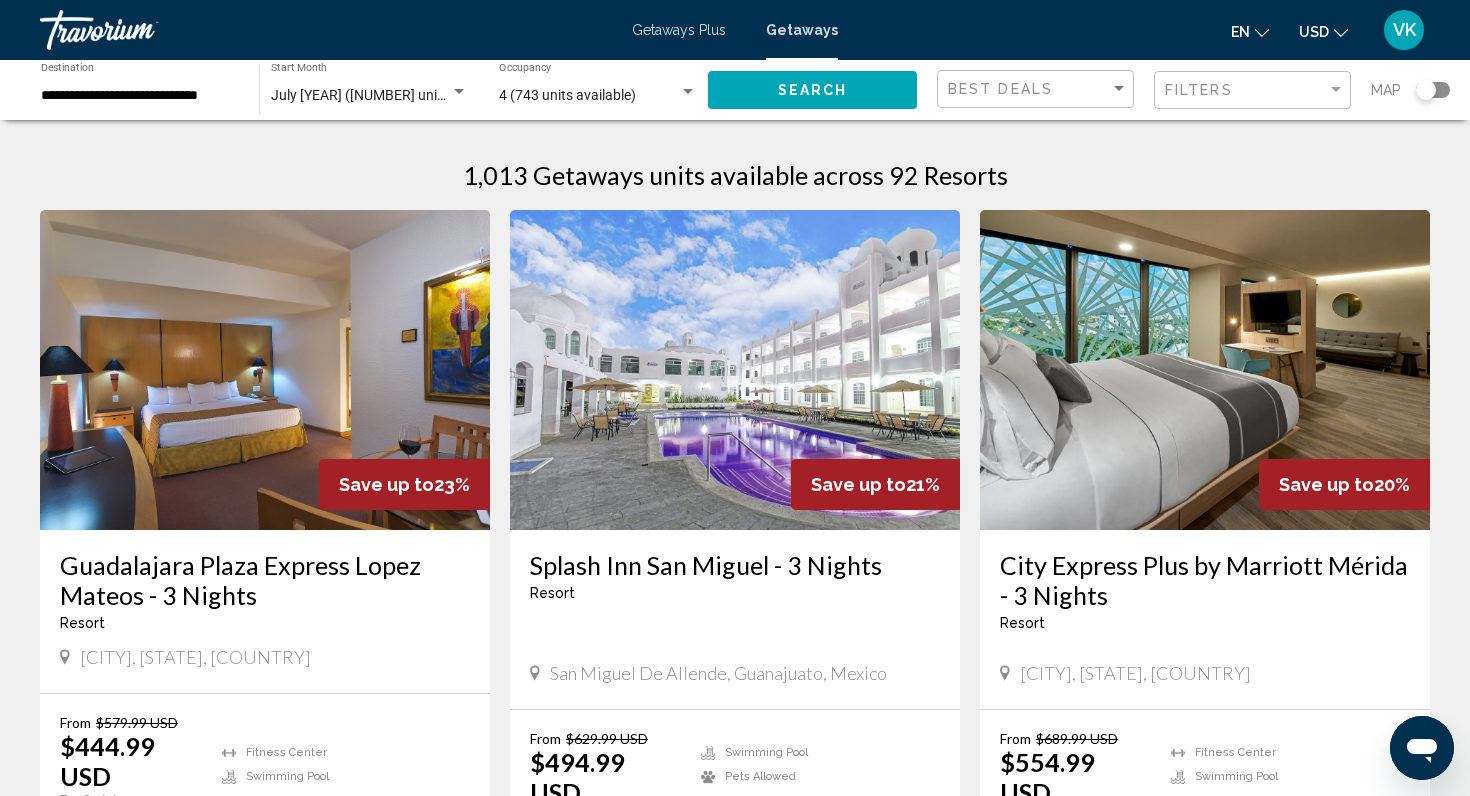 click 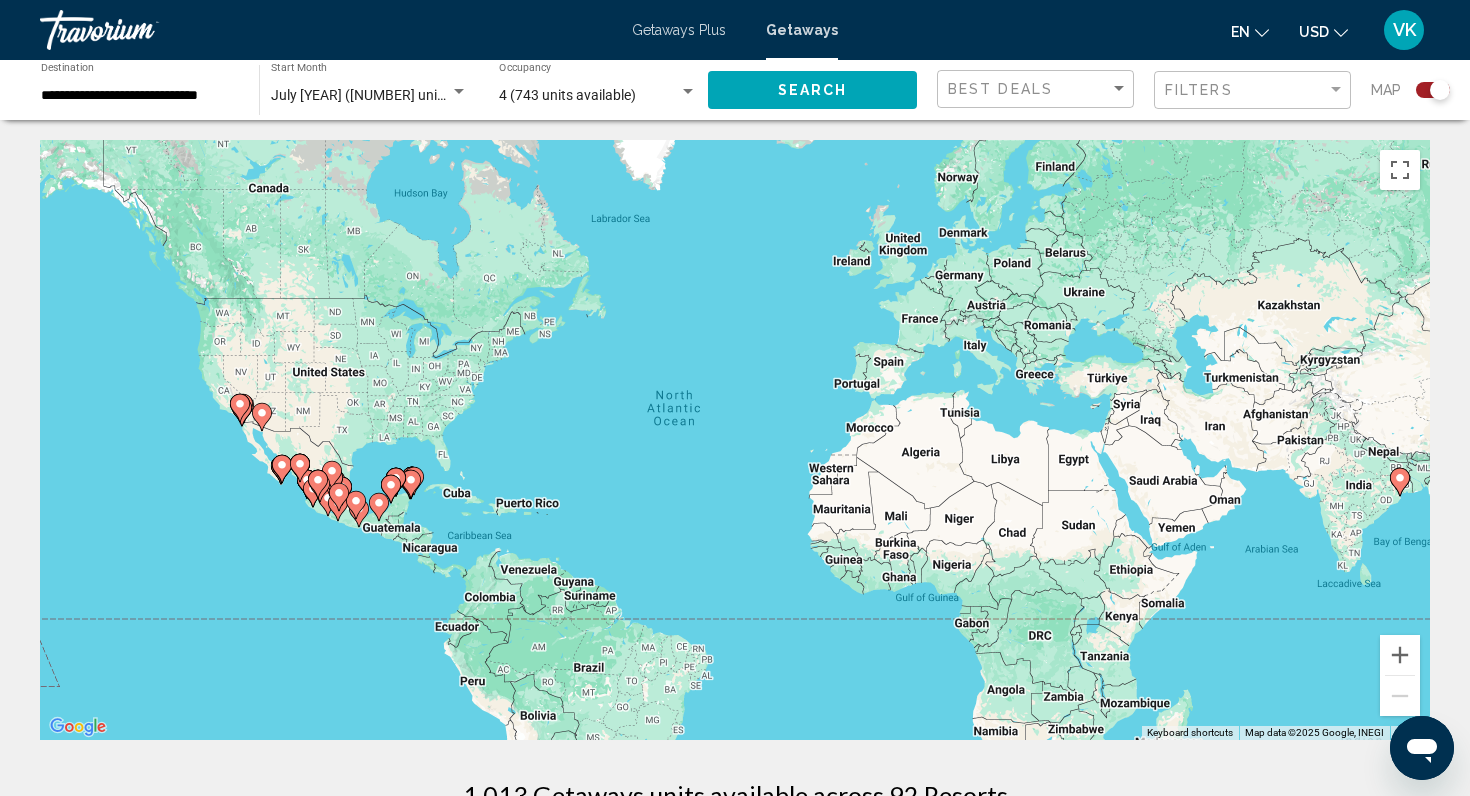 click 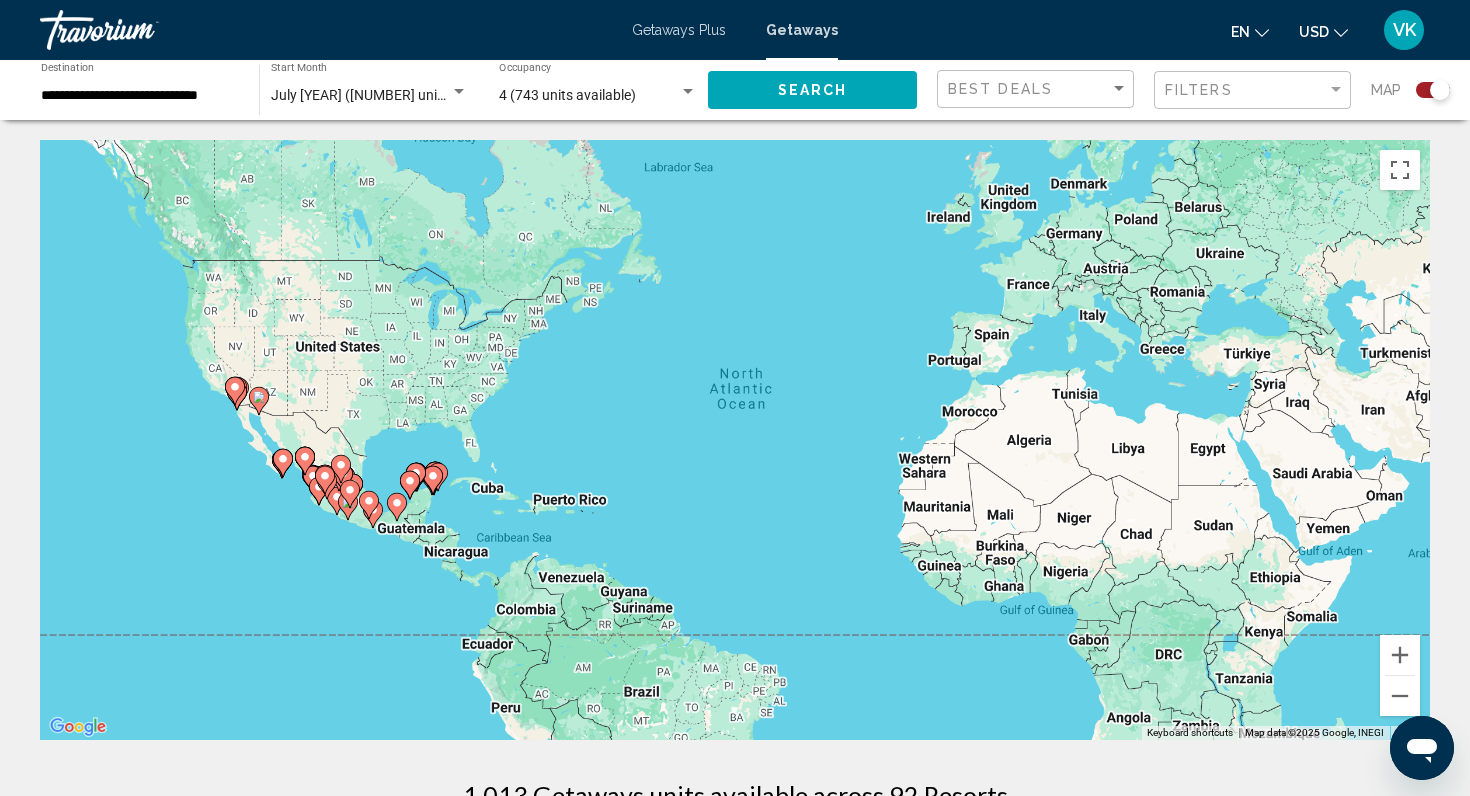 click on "To activate drag with keyboard, press Alt + Enter. Once in keyboard drag state, use the arrow keys to move the marker. To complete the drag, press the Enter key. To cancel, press Escape." at bounding box center [735, 440] 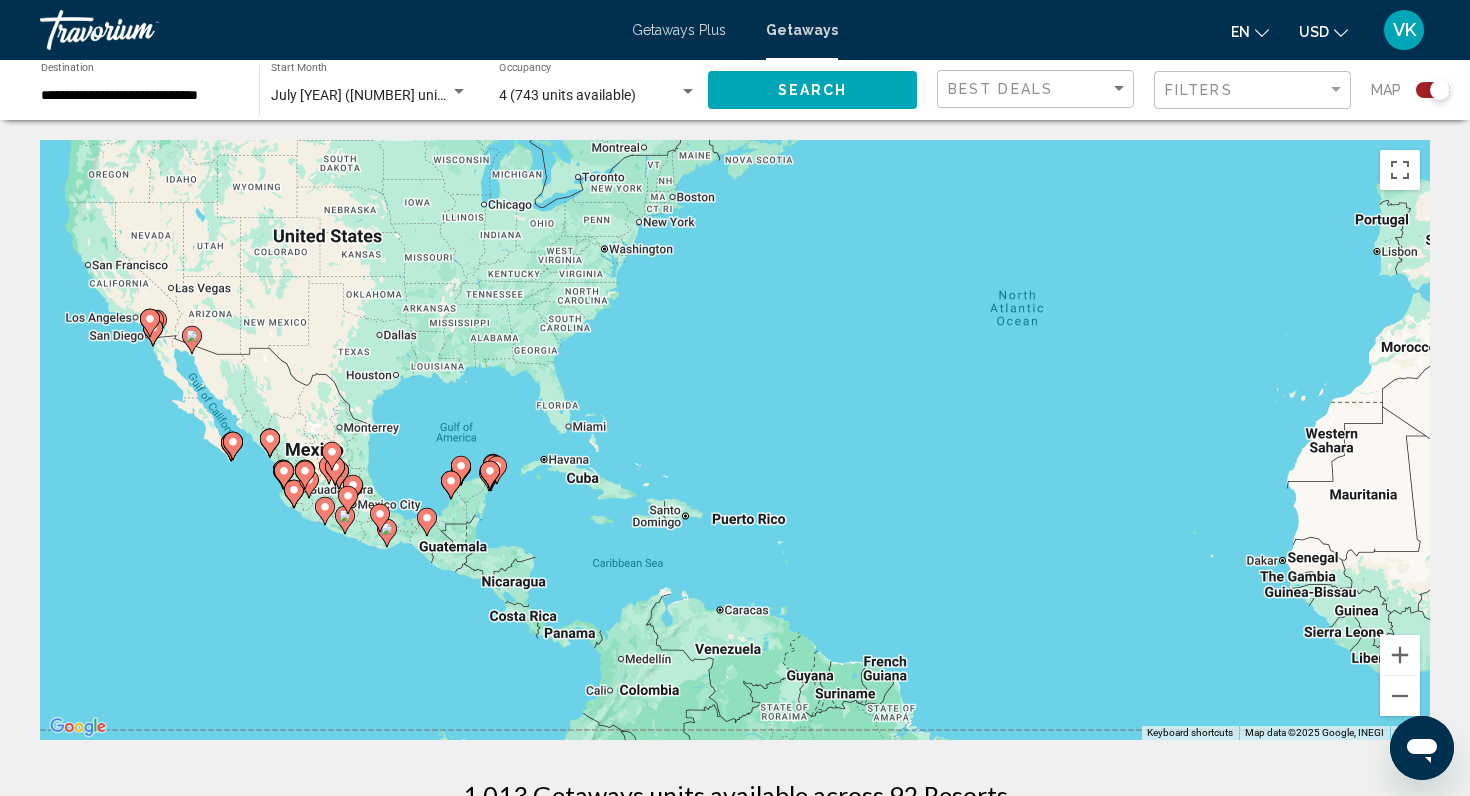 click on "To activate drag with keyboard, press Alt + Enter. Once in keyboard drag state, use the arrow keys to move the marker. To complete the drag, press the Enter key. To cancel, press Escape." at bounding box center [735, 440] 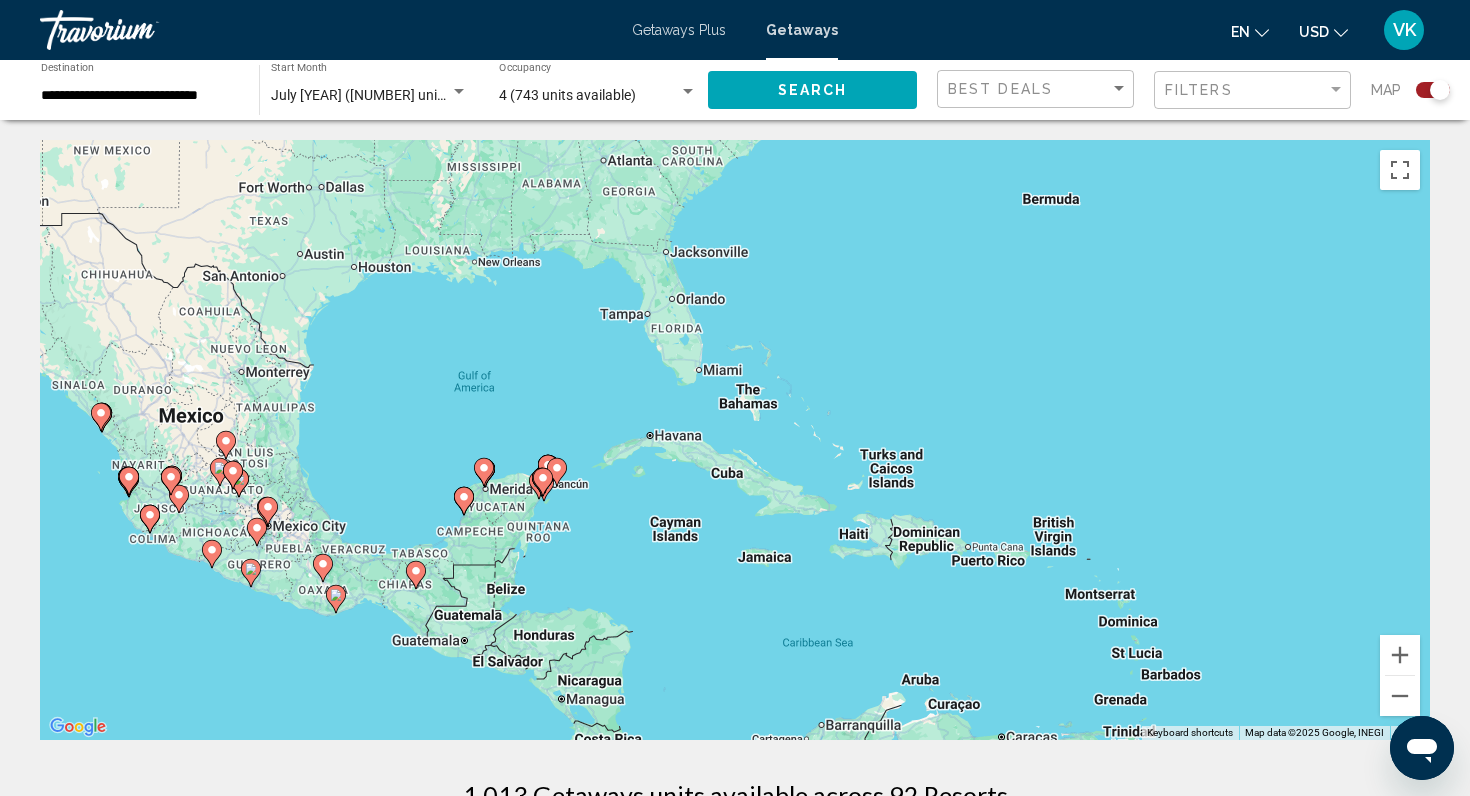 click on "To activate drag with keyboard, press Alt + Enter. Once in keyboard drag state, use the arrow keys to move the marker. To complete the drag, press the Enter key. To cancel, press Escape." at bounding box center [735, 440] 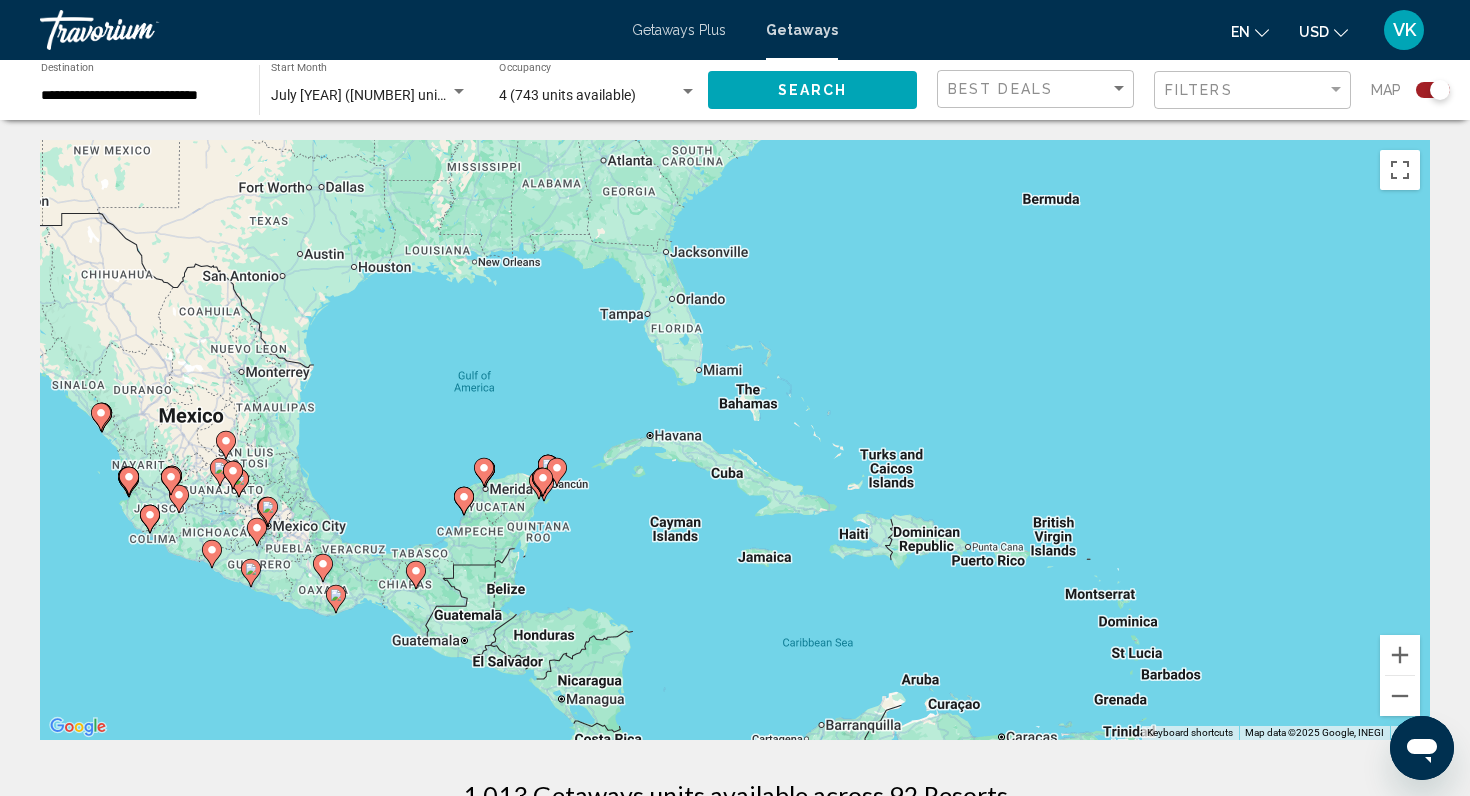 click 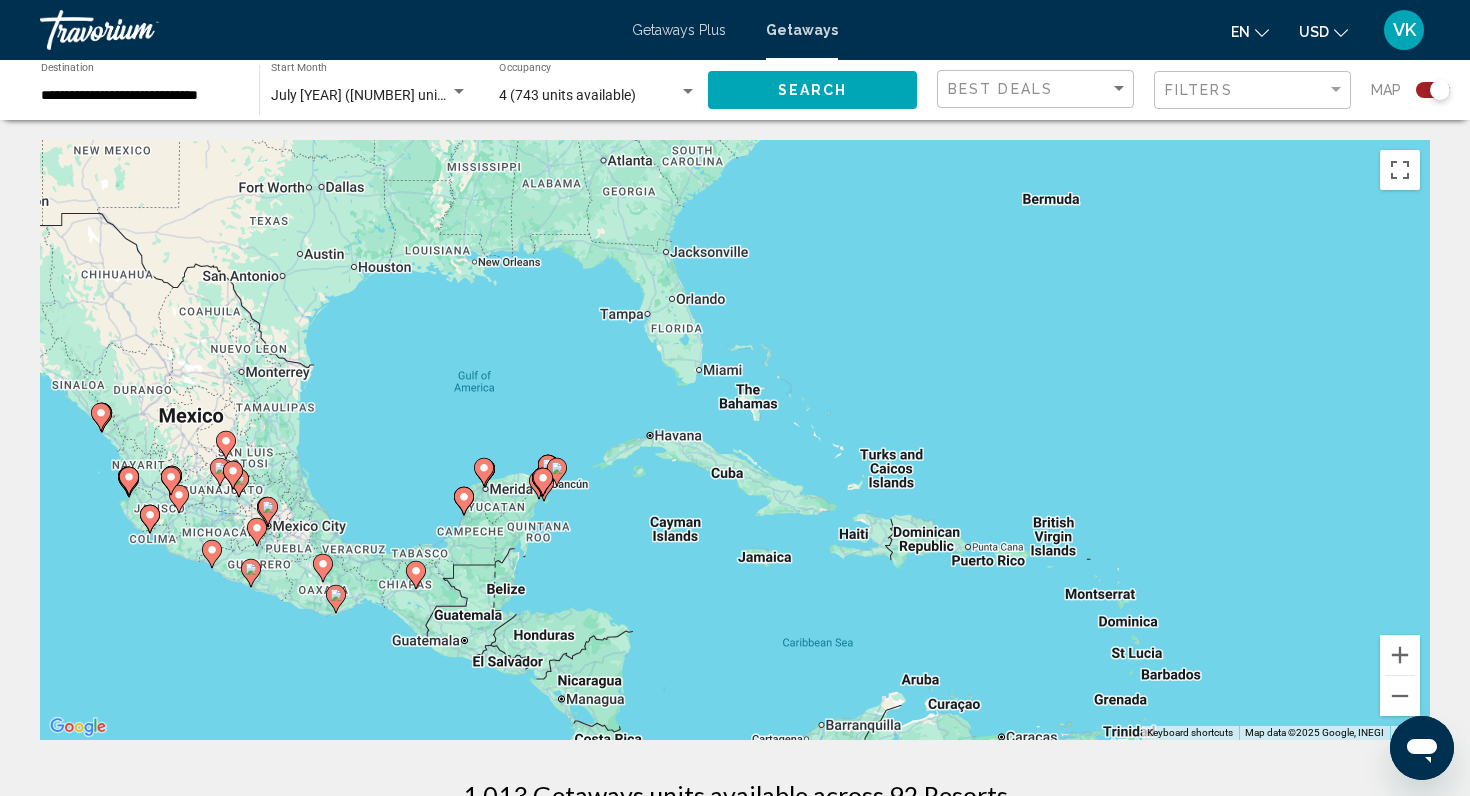 type on "**********" 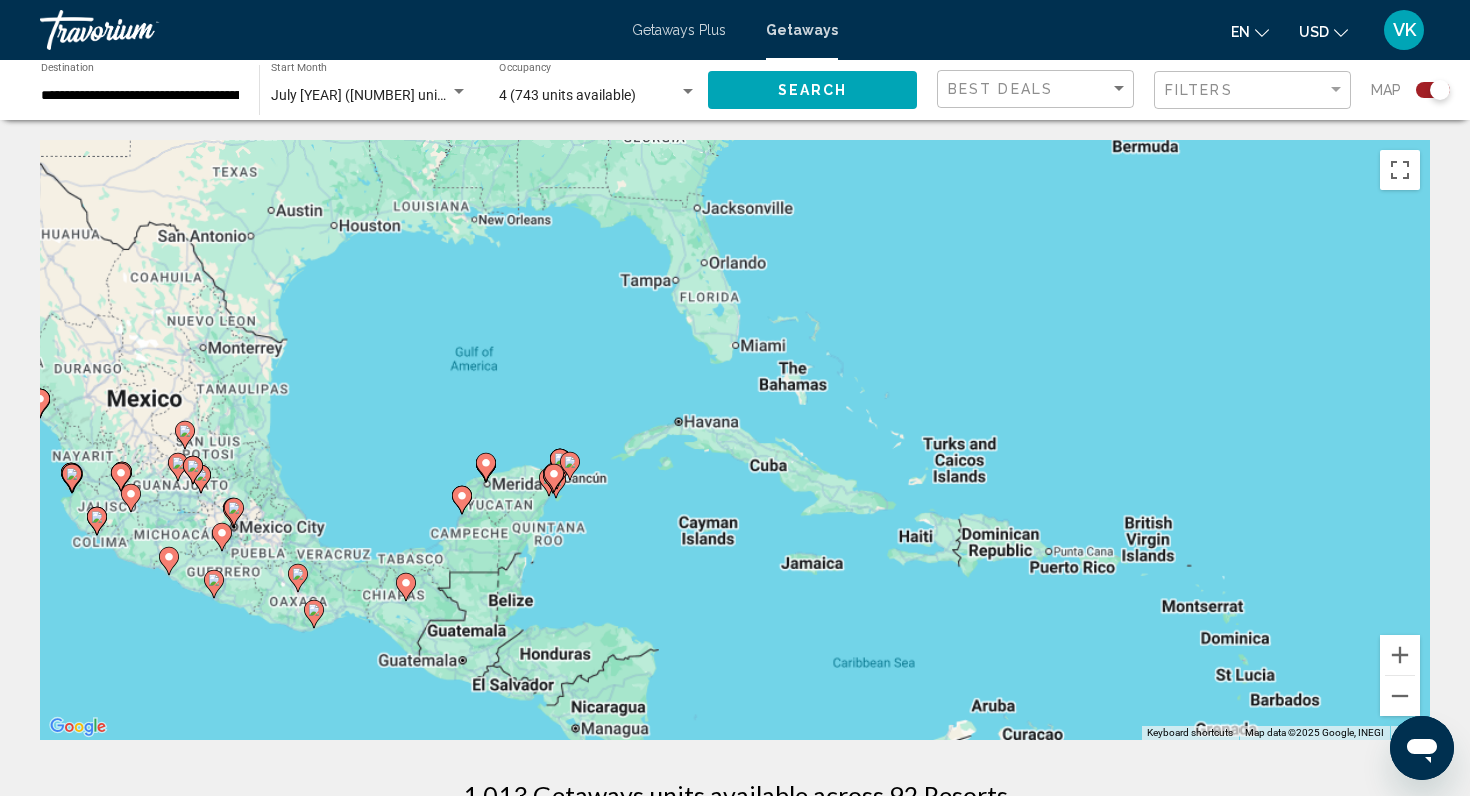 click on "To activate drag with keyboard, press Alt + Enter. Once in keyboard drag state, use the arrow keys to move the marker. To complete the drag, press the Enter key. To cancel, press Escape." at bounding box center [735, 440] 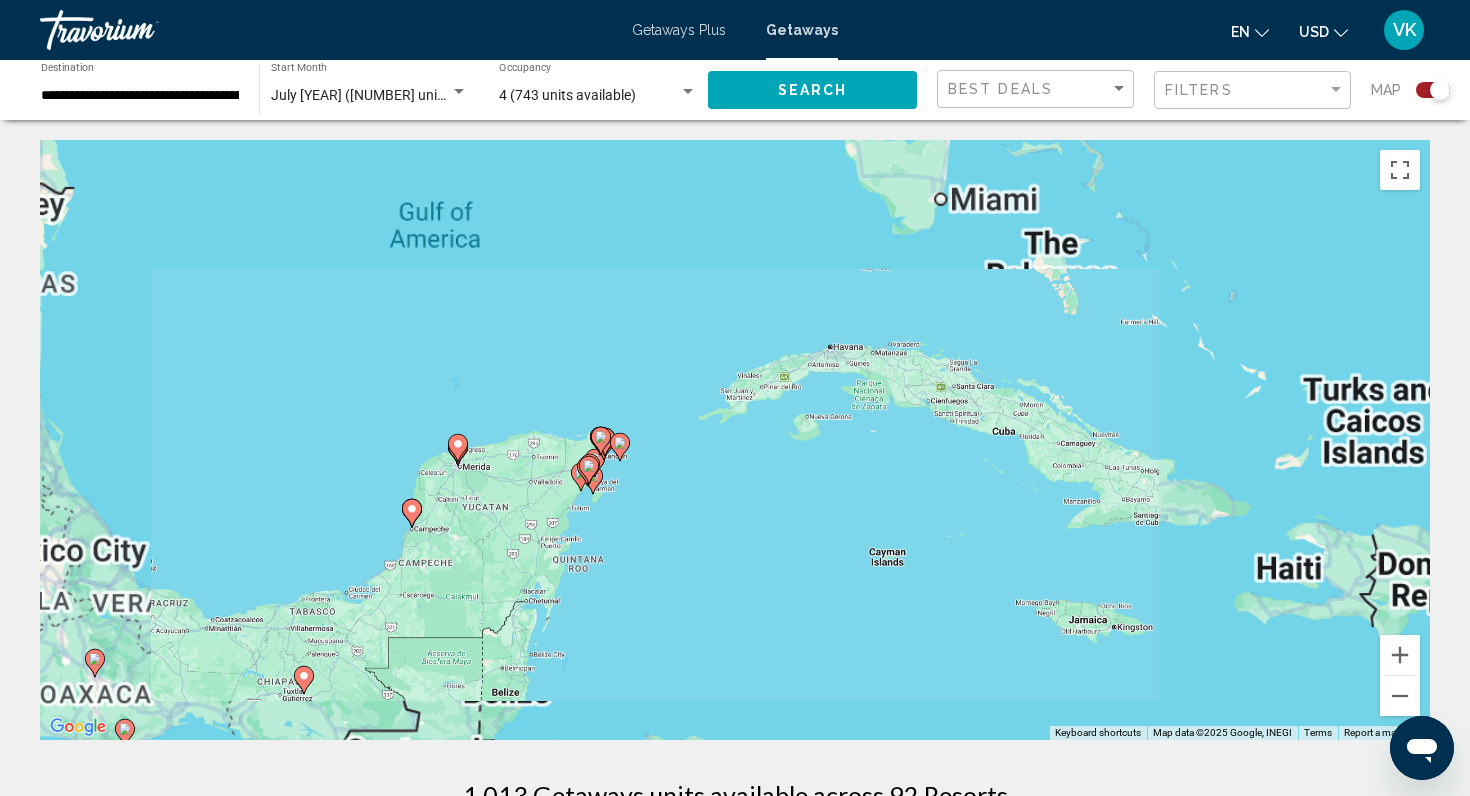 click on "To activate drag with keyboard, press Alt + Enter. Once in keyboard drag state, use the arrow keys to move the marker. To complete the drag, press the Enter key. To cancel, press Escape." at bounding box center [735, 440] 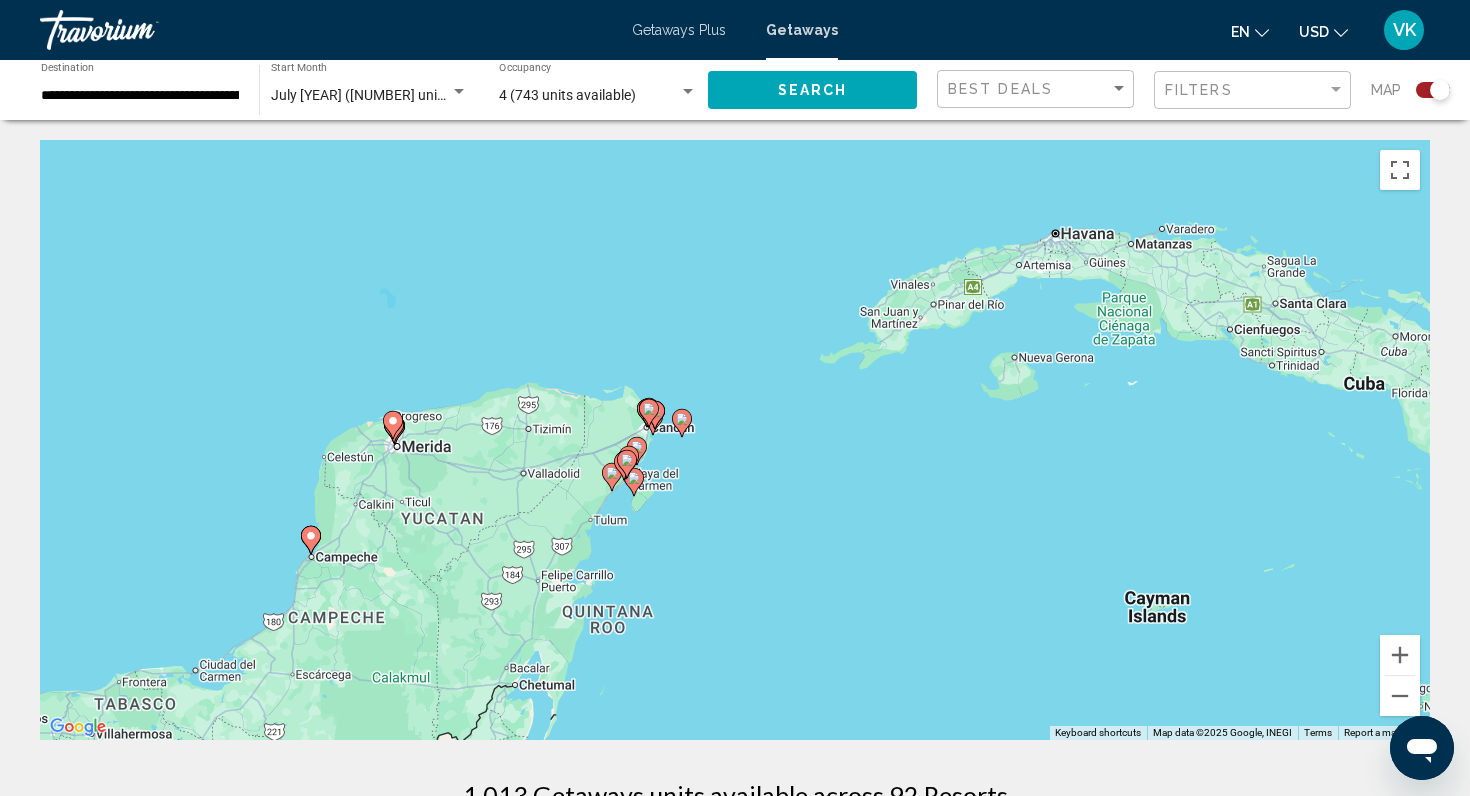click on "To activate drag with keyboard, press Alt + Enter. Once in keyboard drag state, use the arrow keys to move the marker. To complete the drag, press the Enter key. To cancel, press Escape." at bounding box center (735, 440) 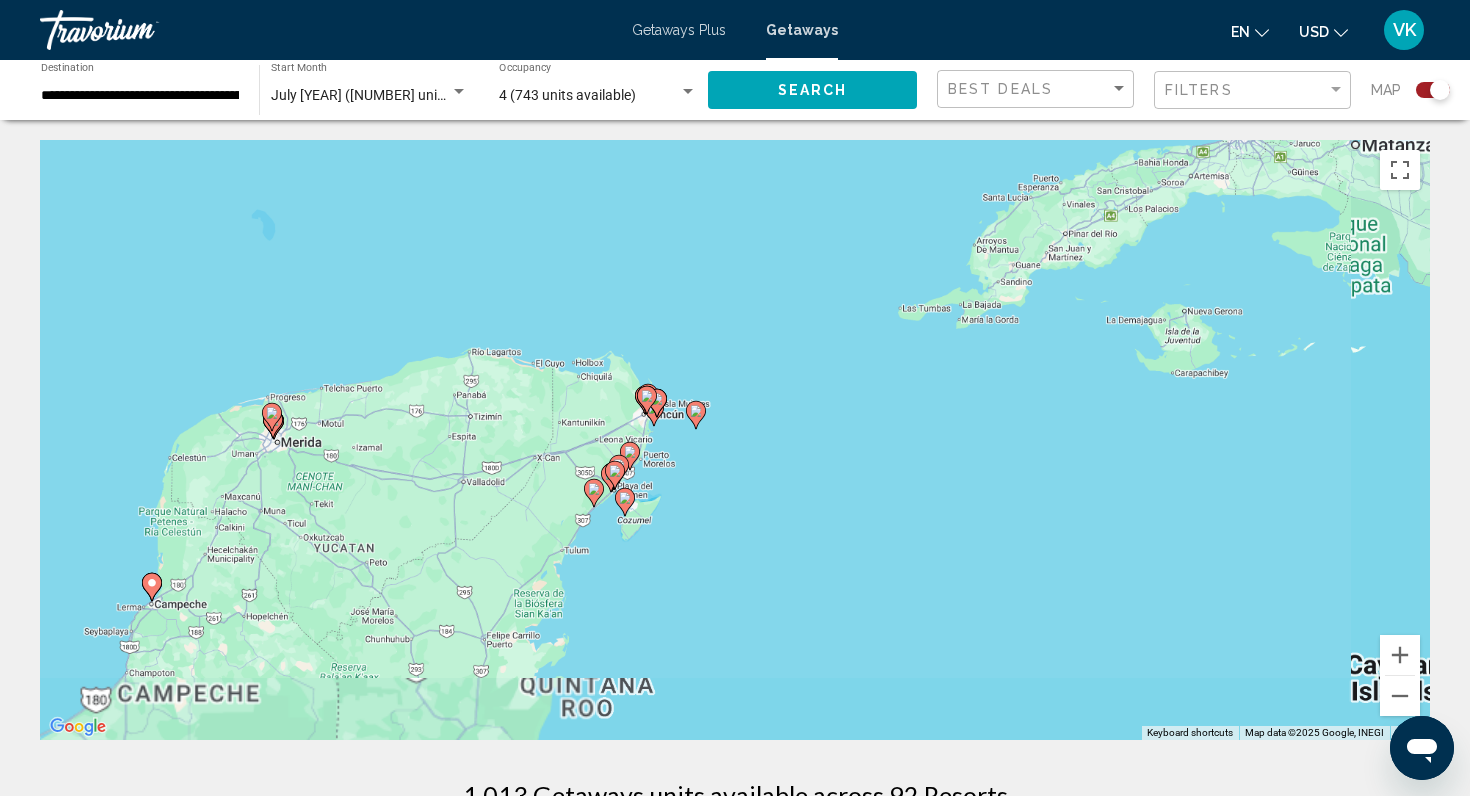 click on "To activate drag with keyboard, press Alt + Enter. Once in keyboard drag state, use the arrow keys to move the marker. To complete the drag, press the Enter key. To cancel, press Escape." at bounding box center (735, 440) 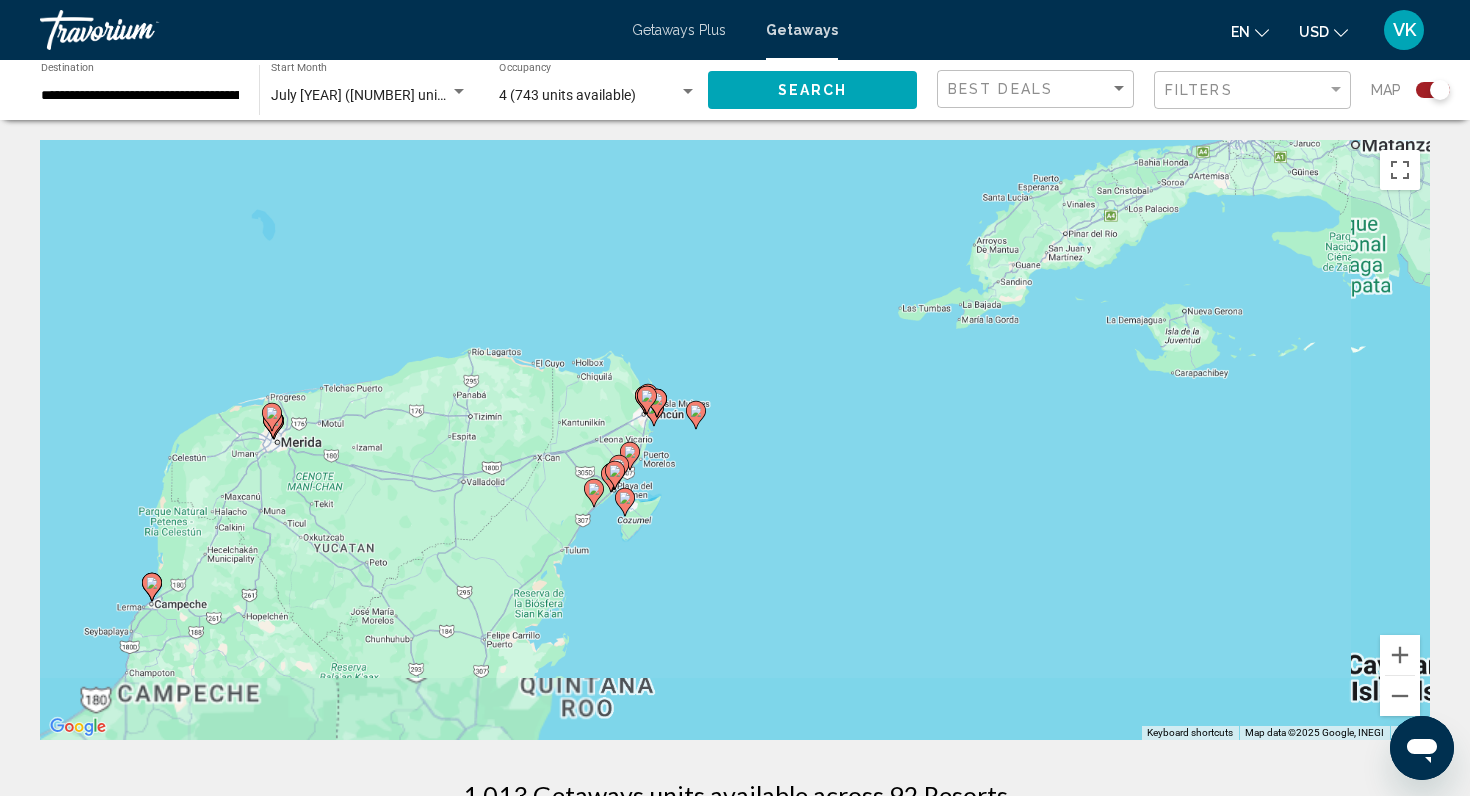 click on "To activate drag with keyboard, press Alt + Enter. Once in keyboard drag state, use the arrow keys to move the marker. To complete the drag, press the Enter key. To cancel, press Escape." at bounding box center [735, 440] 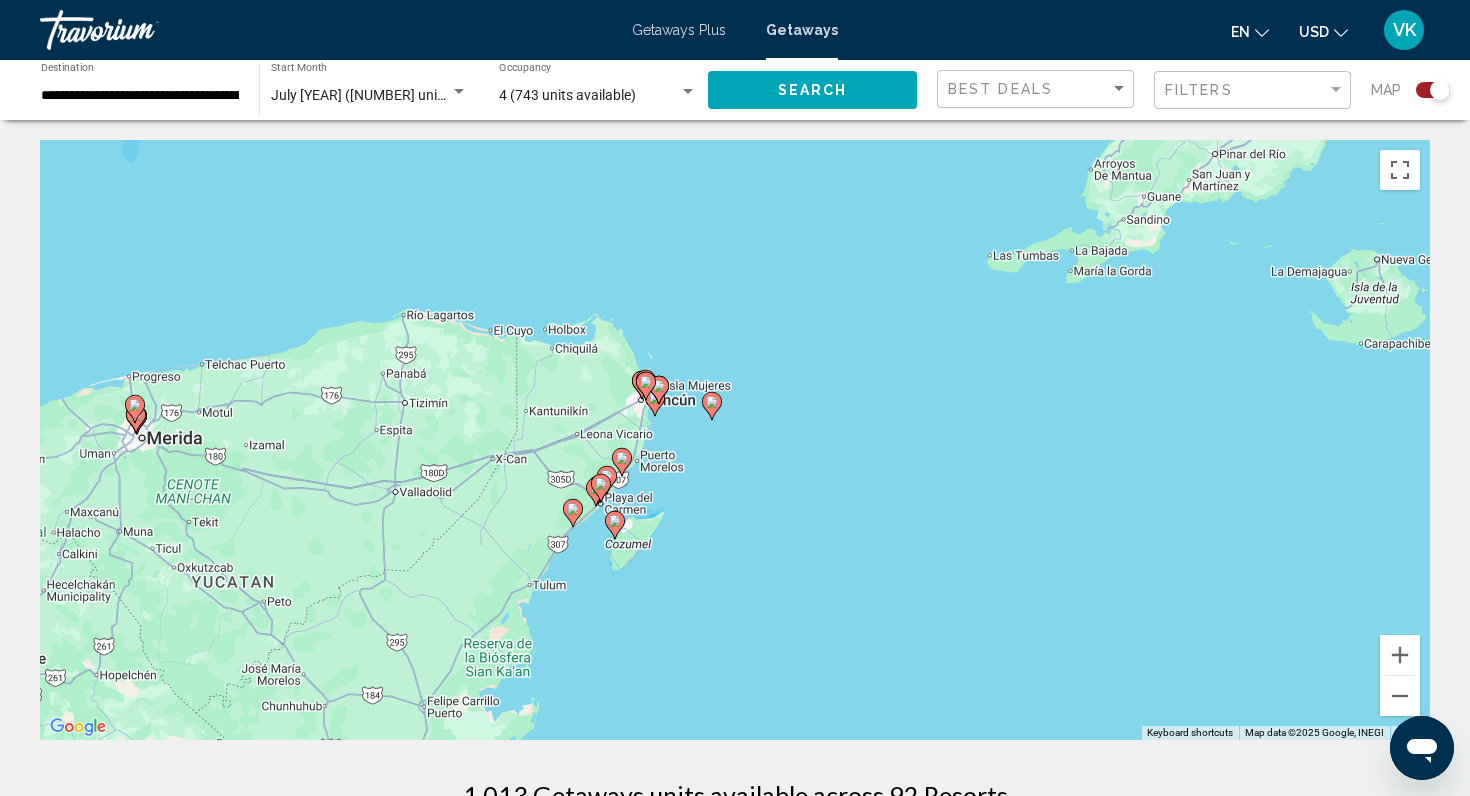 click on "To activate drag with keyboard, press Alt + Enter. Once in keyboard drag state, use the arrow keys to move the marker. To complete the drag, press the Enter key. To cancel, press Escape." at bounding box center (735, 440) 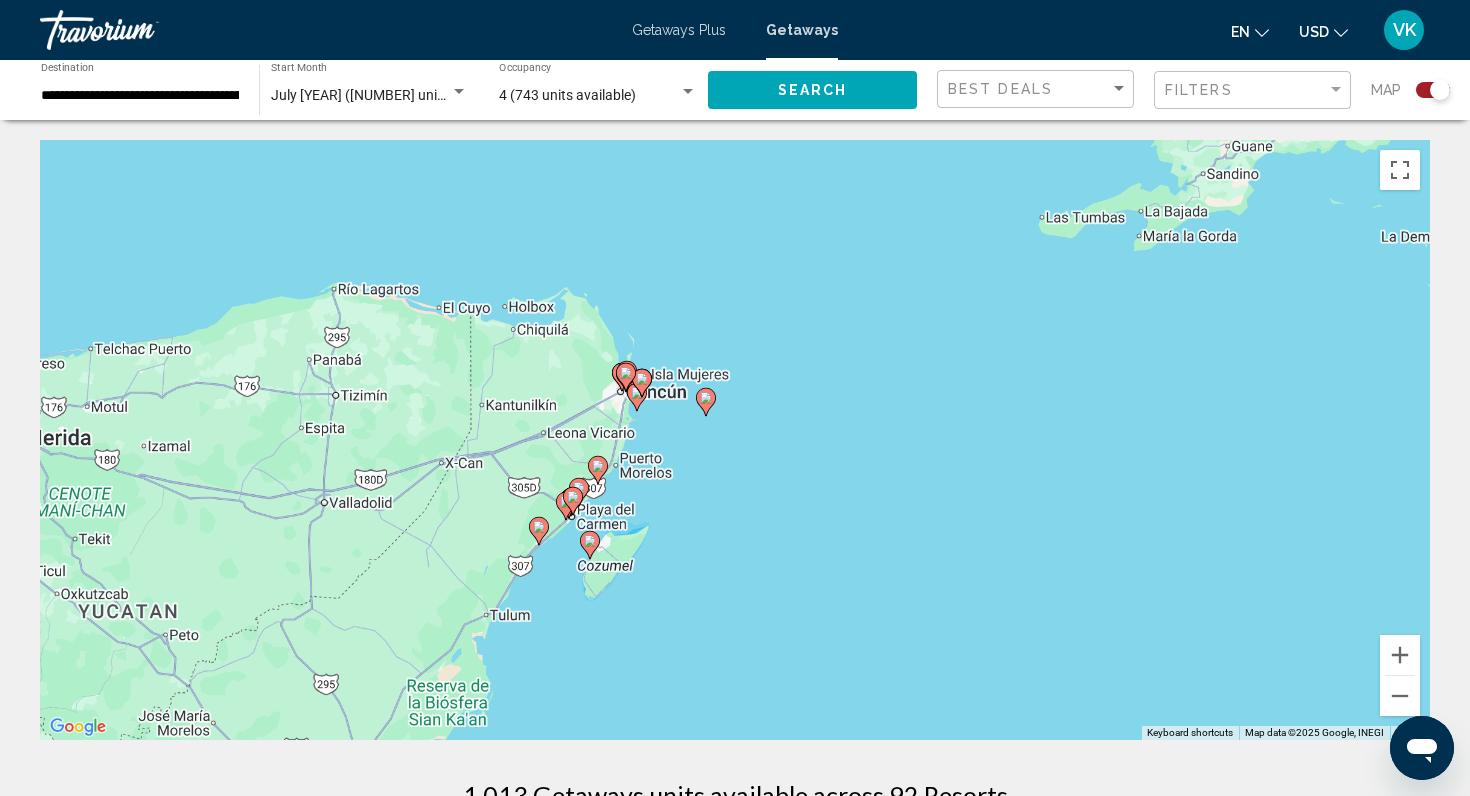 click on "To activate drag with keyboard, press Alt + Enter. Once in keyboard drag state, use the arrow keys to move the marker. To complete the drag, press the Enter key. To cancel, press Escape." at bounding box center [735, 440] 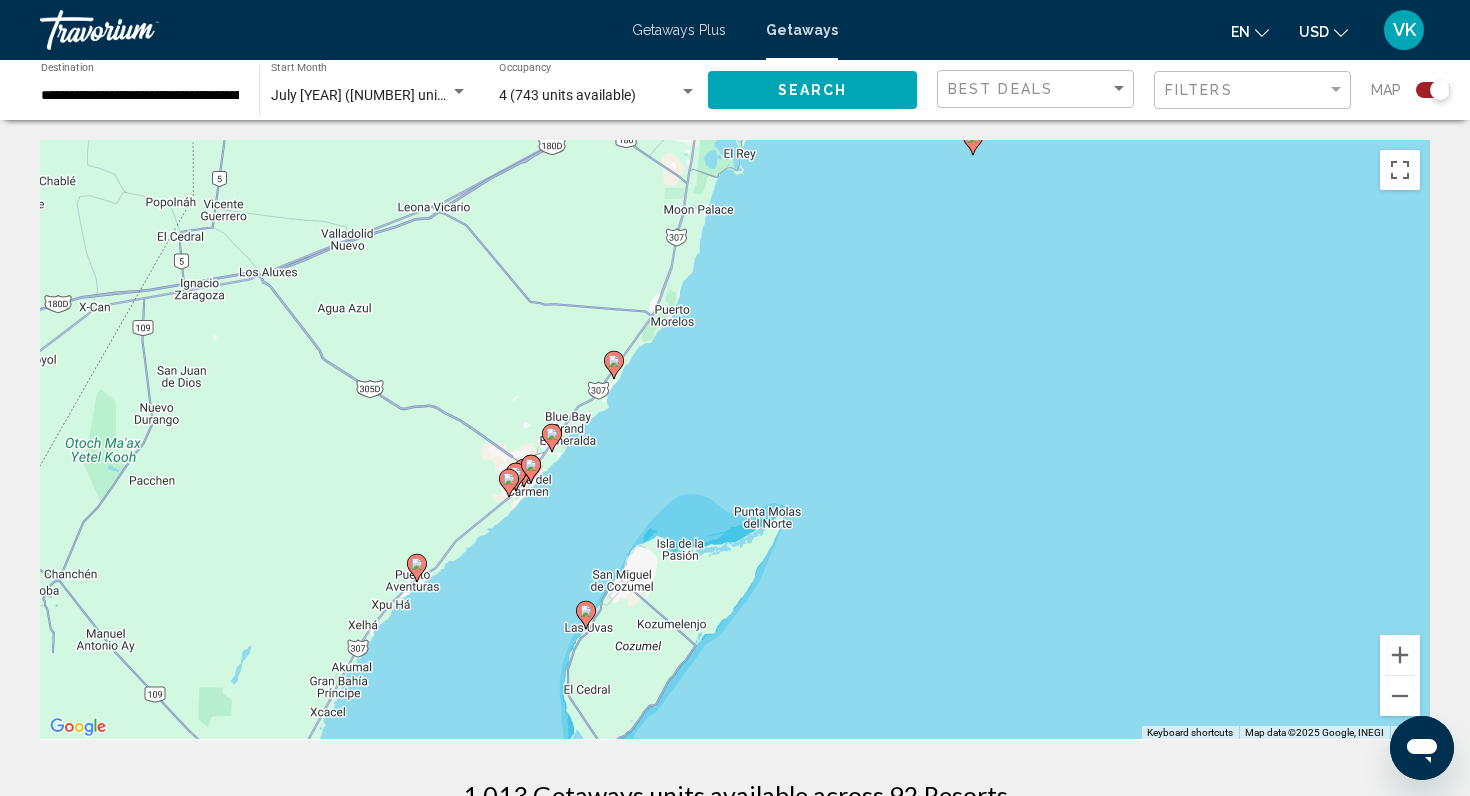 drag, startPoint x: 421, startPoint y: 613, endPoint x: 555, endPoint y: 482, distance: 187.39531 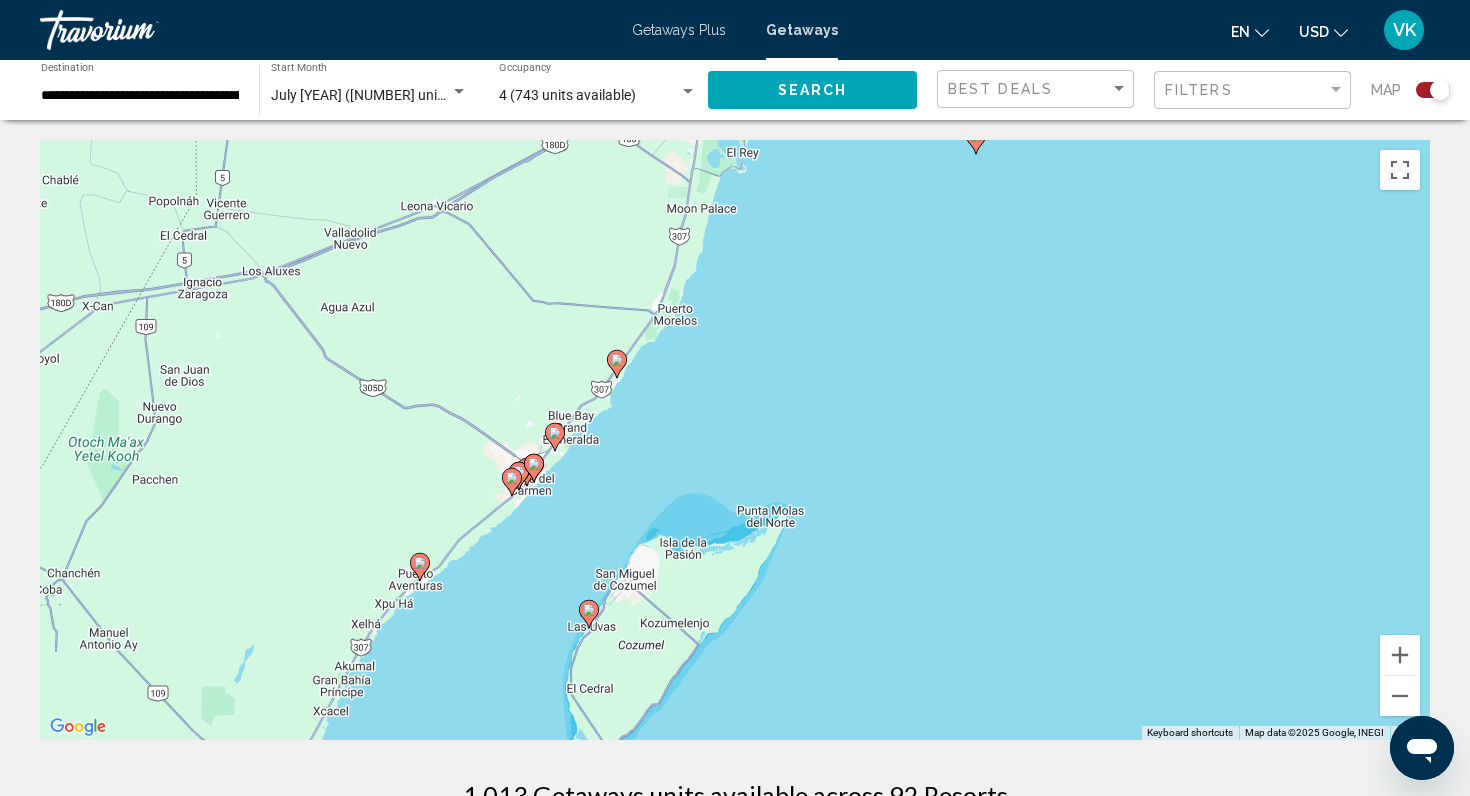 click 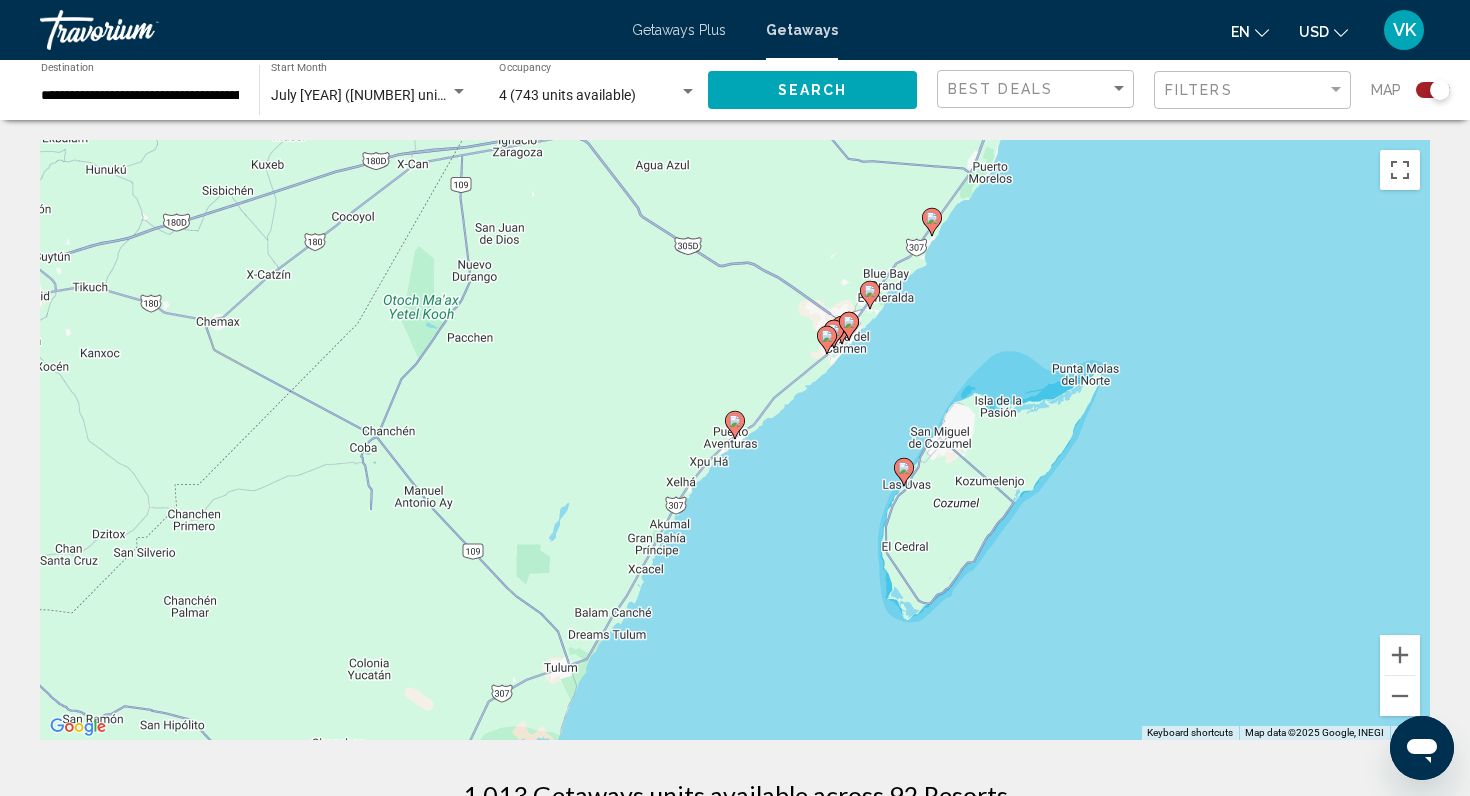 click on "To activate drag with keyboard, press Alt + Enter. Once in keyboard drag state, use the arrow keys to move the marker. To complete the drag, press the Enter key. To cancel, press Escape." at bounding box center [735, 440] 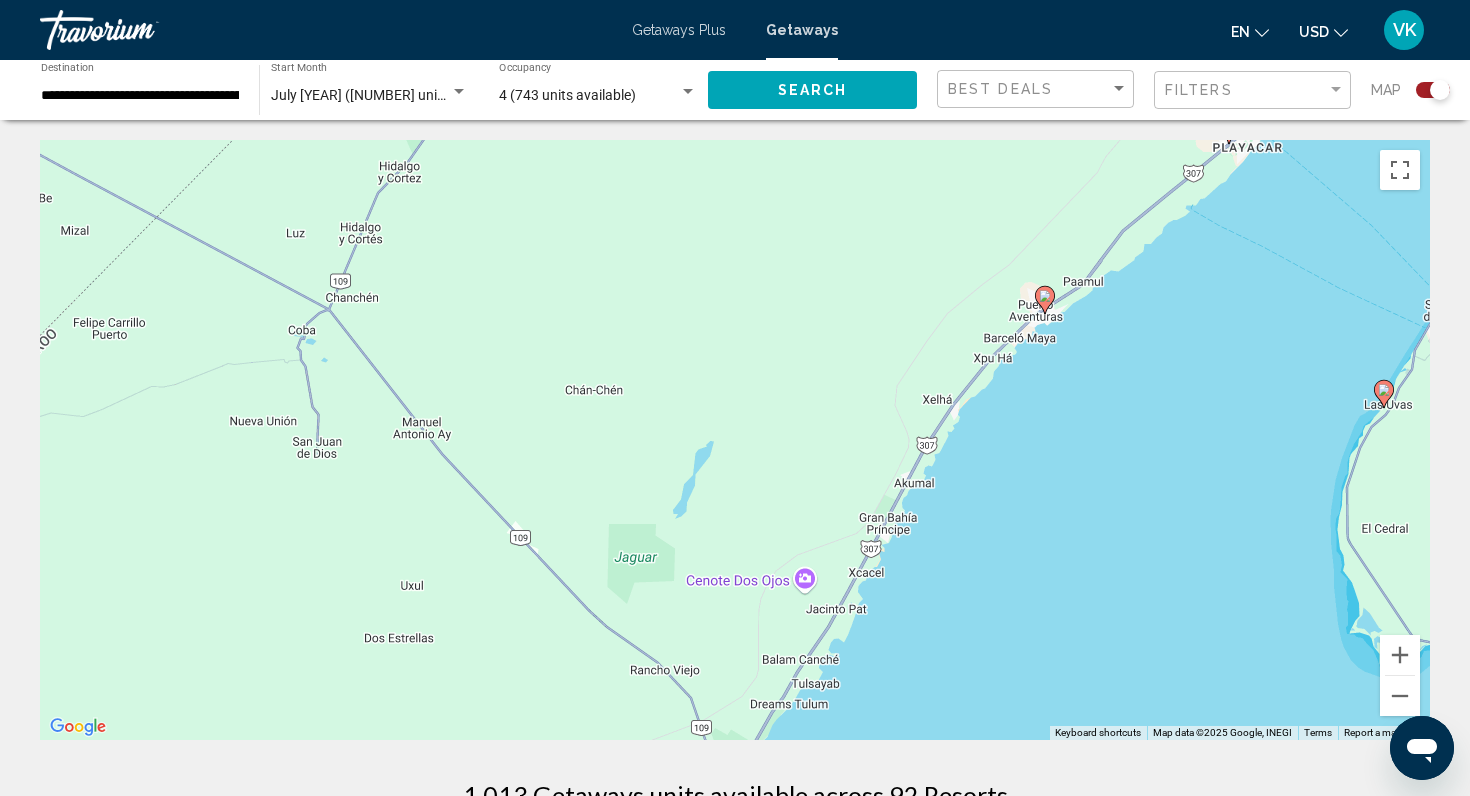 click 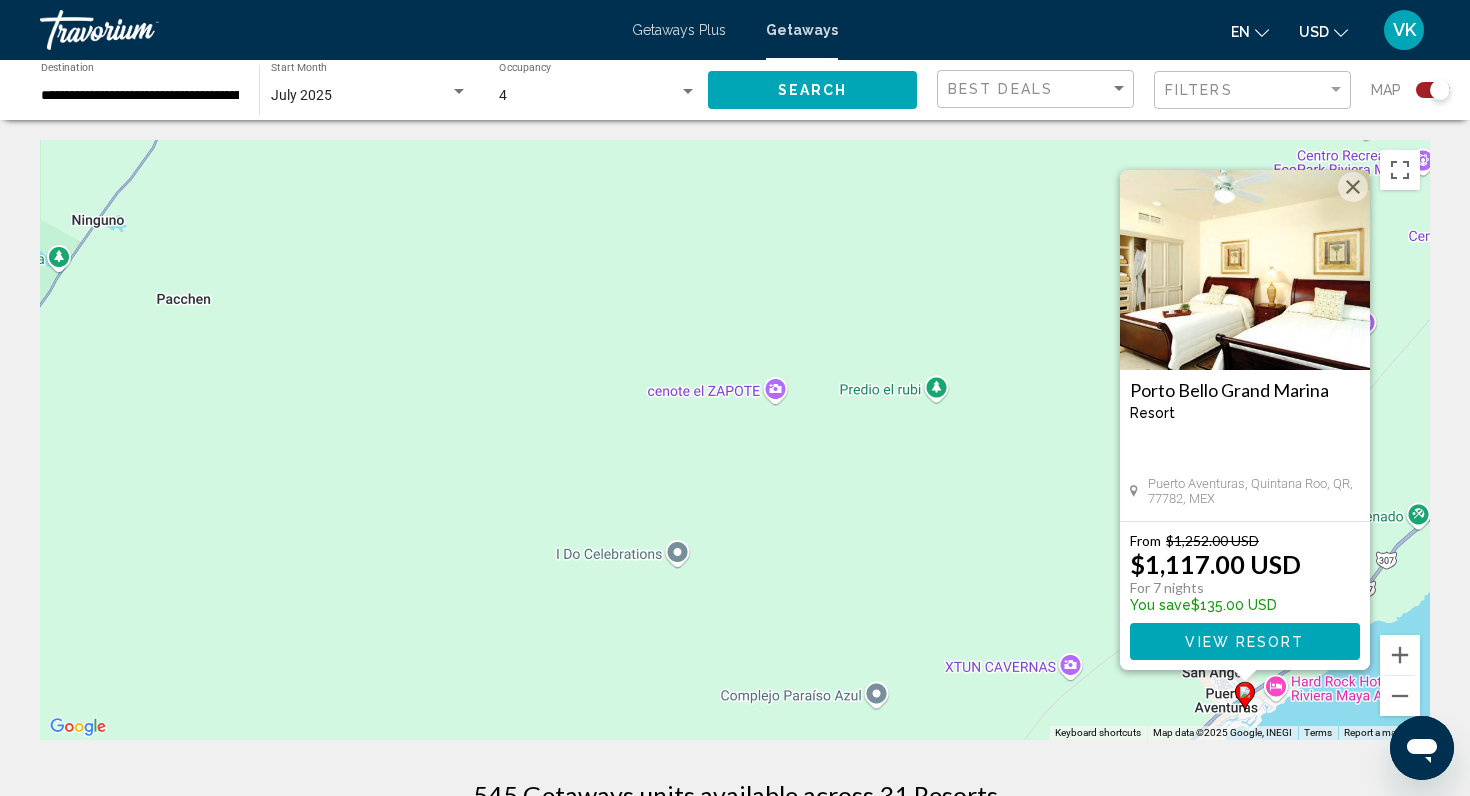 scroll, scrollTop: 5, scrollLeft: 0, axis: vertical 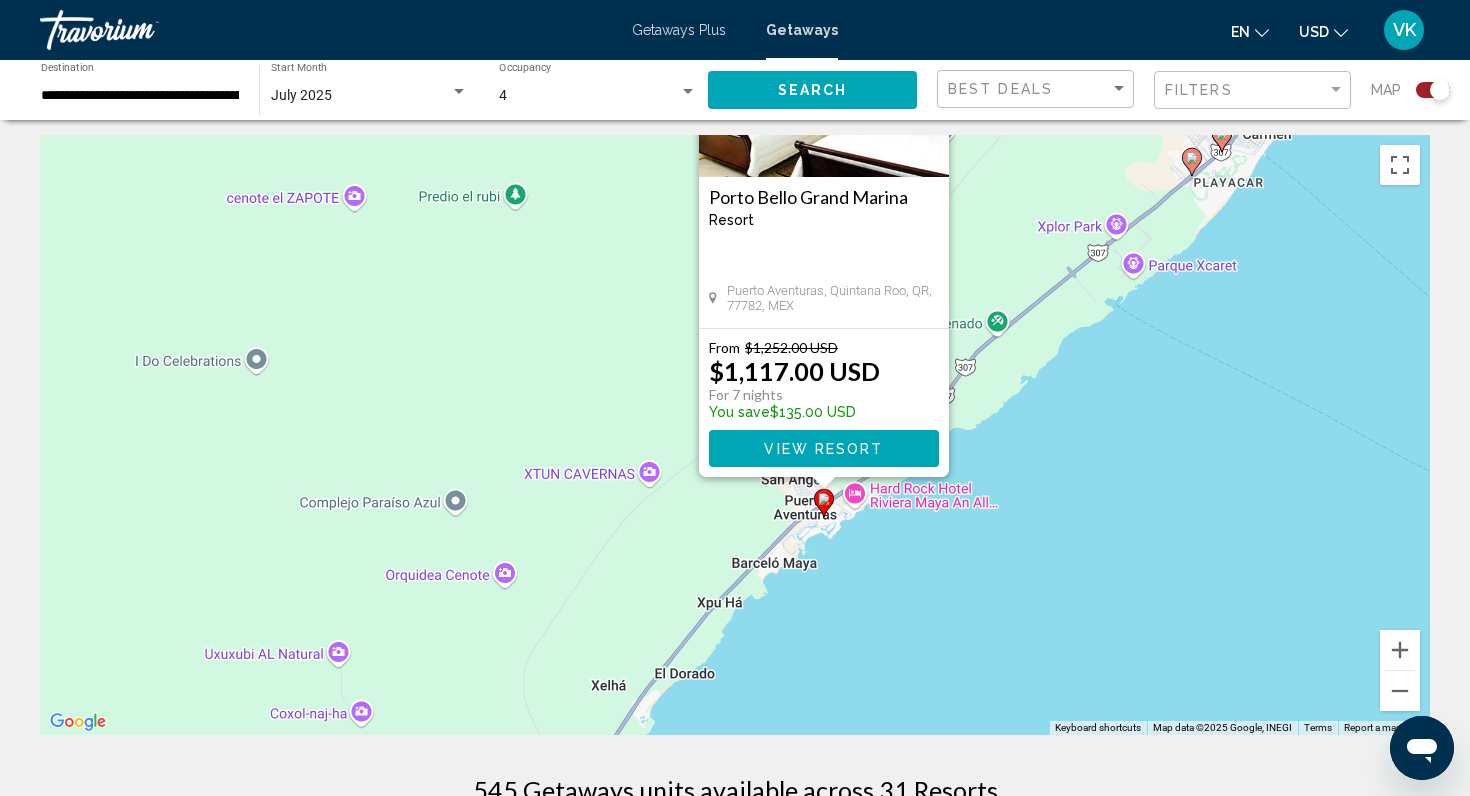 drag, startPoint x: 1057, startPoint y: 530, endPoint x: 633, endPoint y: 342, distance: 463.8103 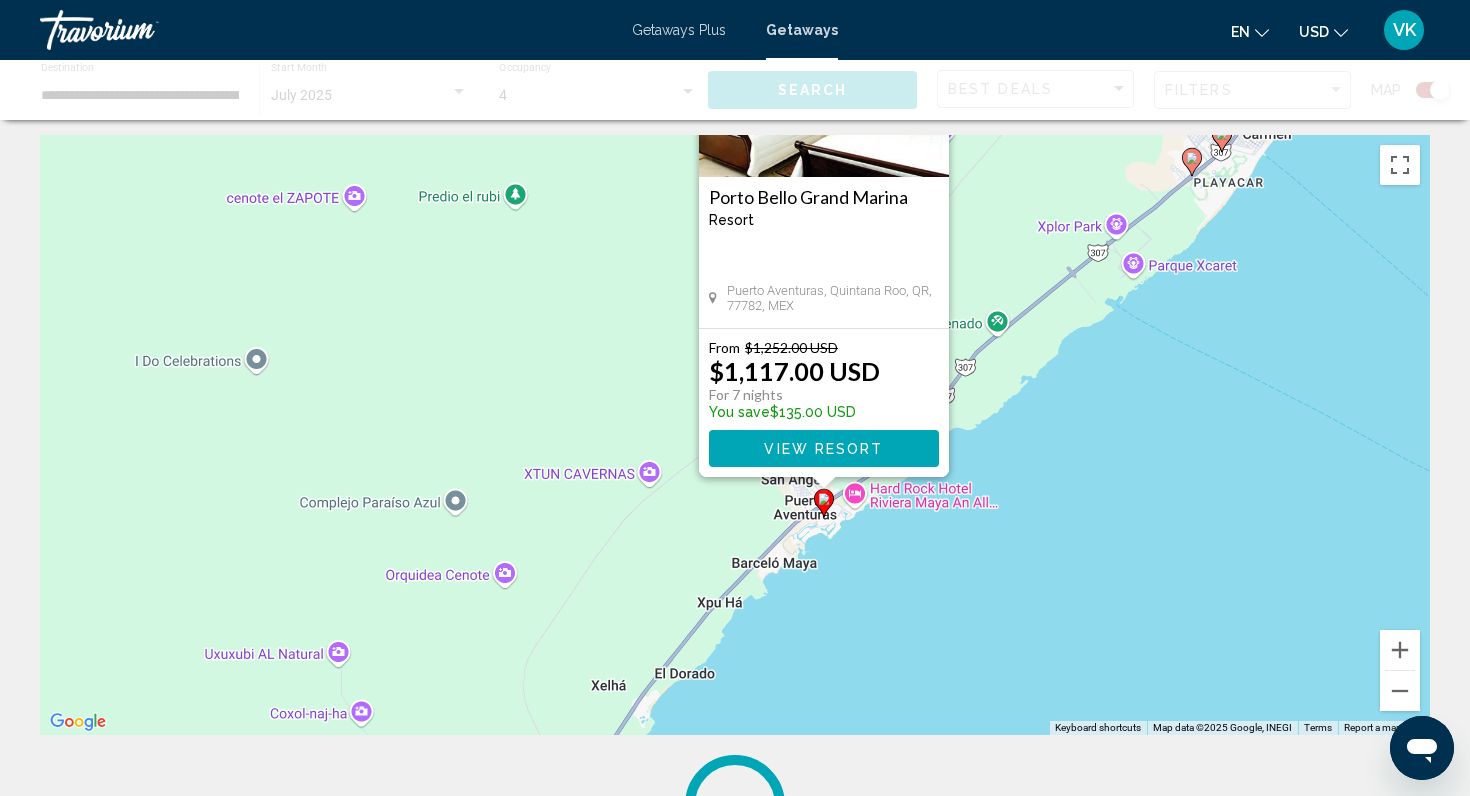 scroll, scrollTop: 0, scrollLeft: 0, axis: both 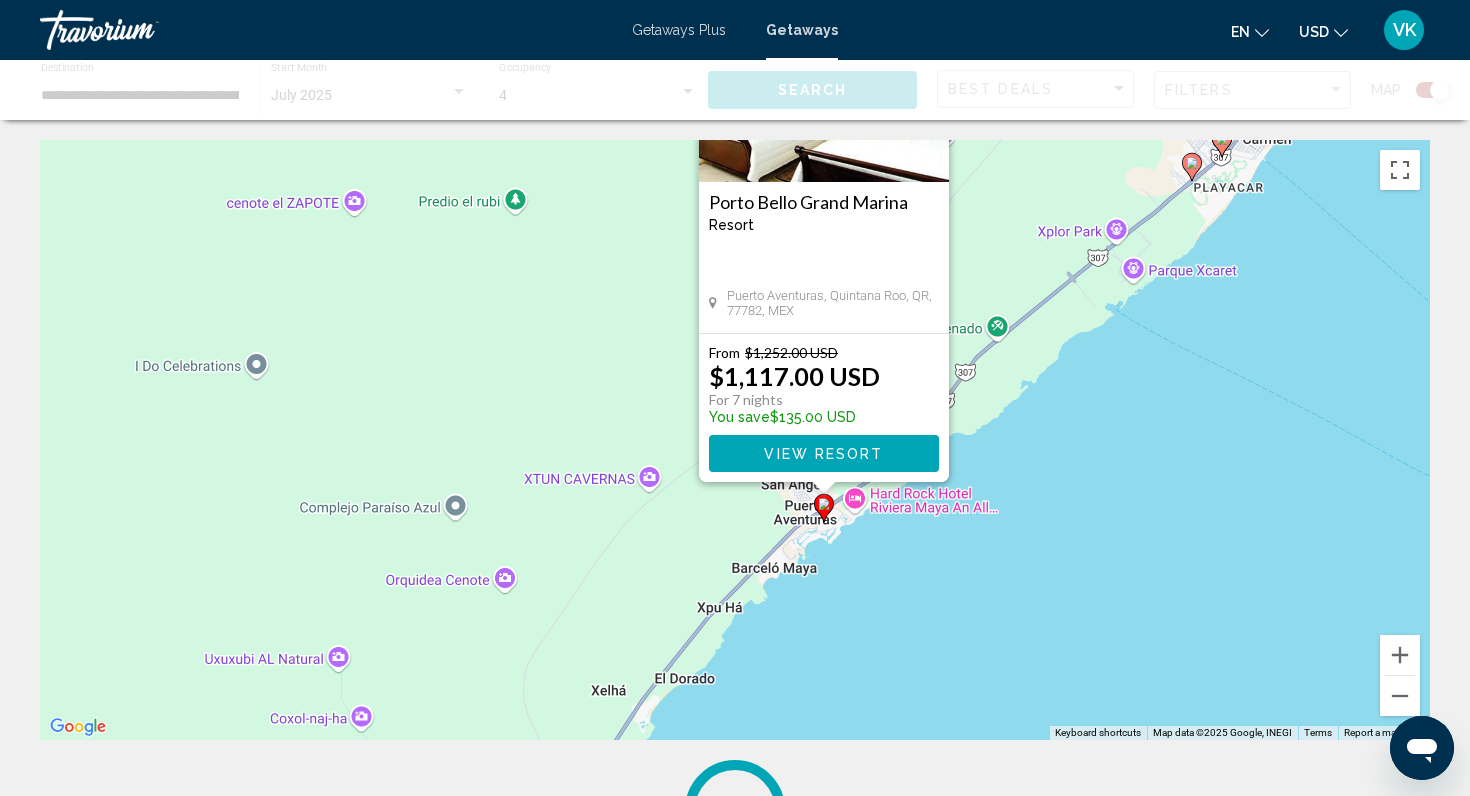 click 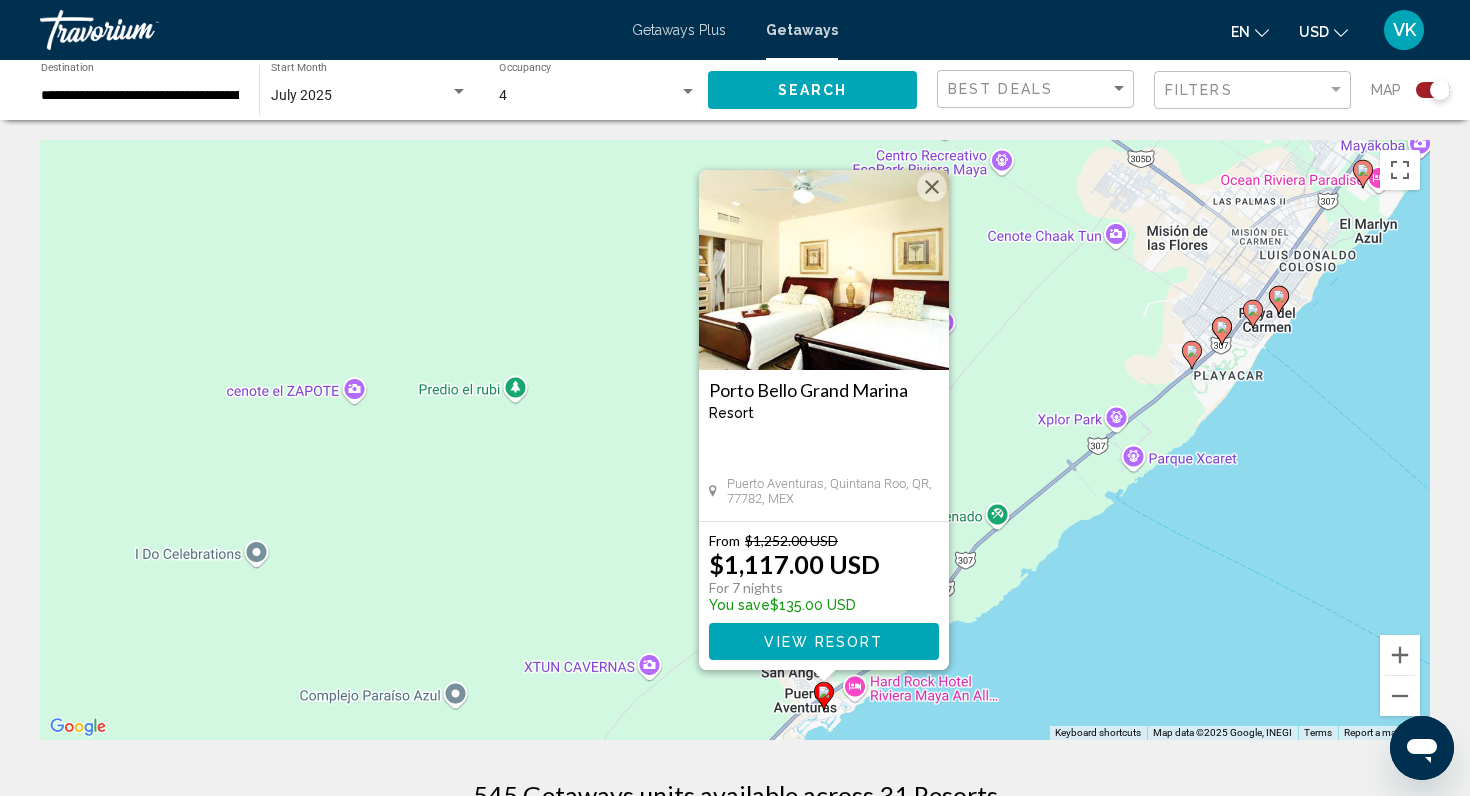 click on "To activate drag with keyboard, press Alt + Enter. Once in keyboard drag state, use the arrow keys to move the marker. To complete the drag, press the Enter key. To cancel, press Escape.  Porto Bello Grand Marina  Resort  -  This is an adults only resort
Puerto Aventuras, Quintana Roo, QR, [POSTAL_CODE], MEX From $[NUMBER] USD $[NUMBER] USD For 7 nights You save  $[NUMBER] USD  View Resort" at bounding box center (735, 440) 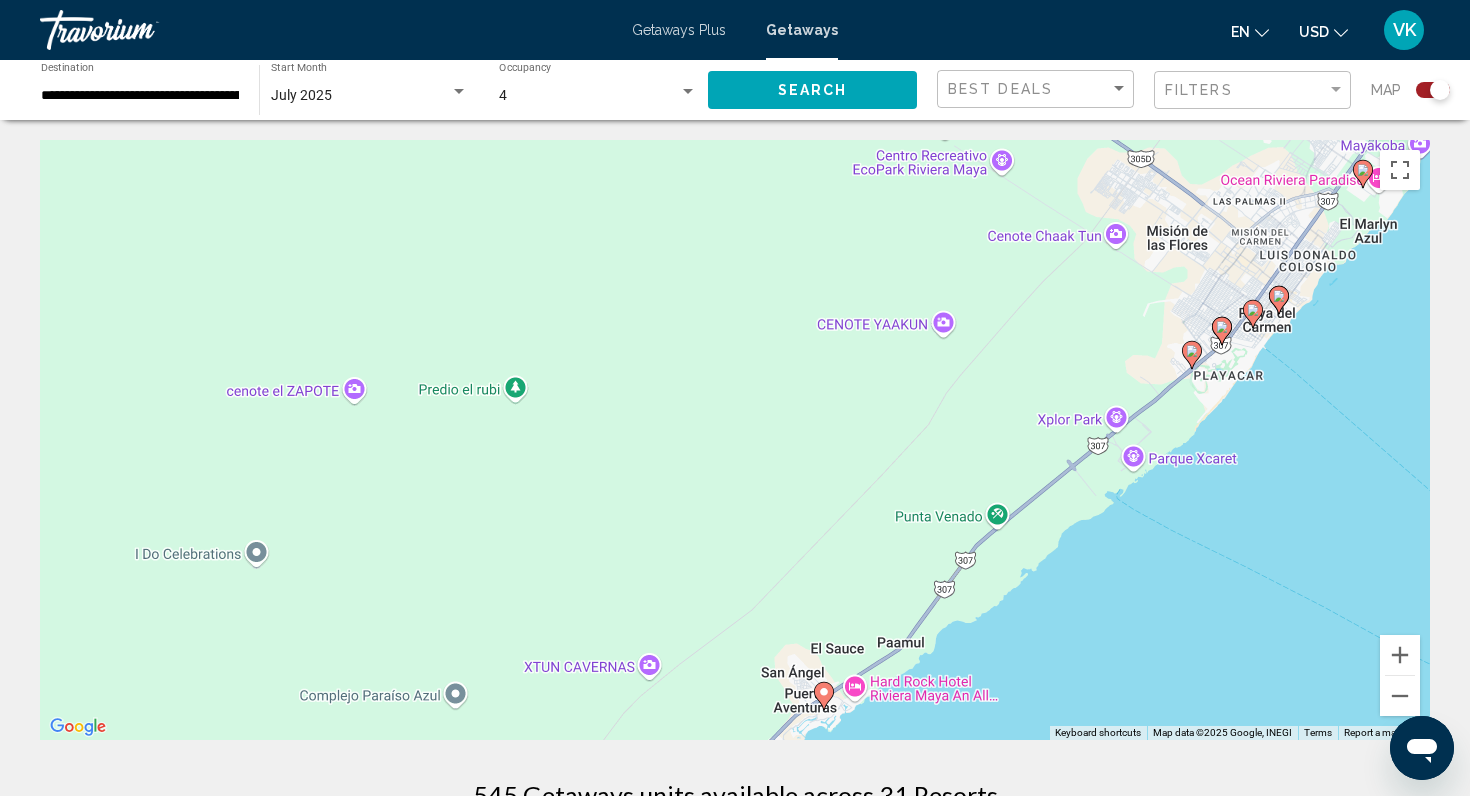 click on "To activate drag with keyboard, press Alt + Enter. Once in keyboard drag state, use the arrow keys to move the marker. To complete the drag, press the Enter key. To cancel, press Escape." at bounding box center (735, 440) 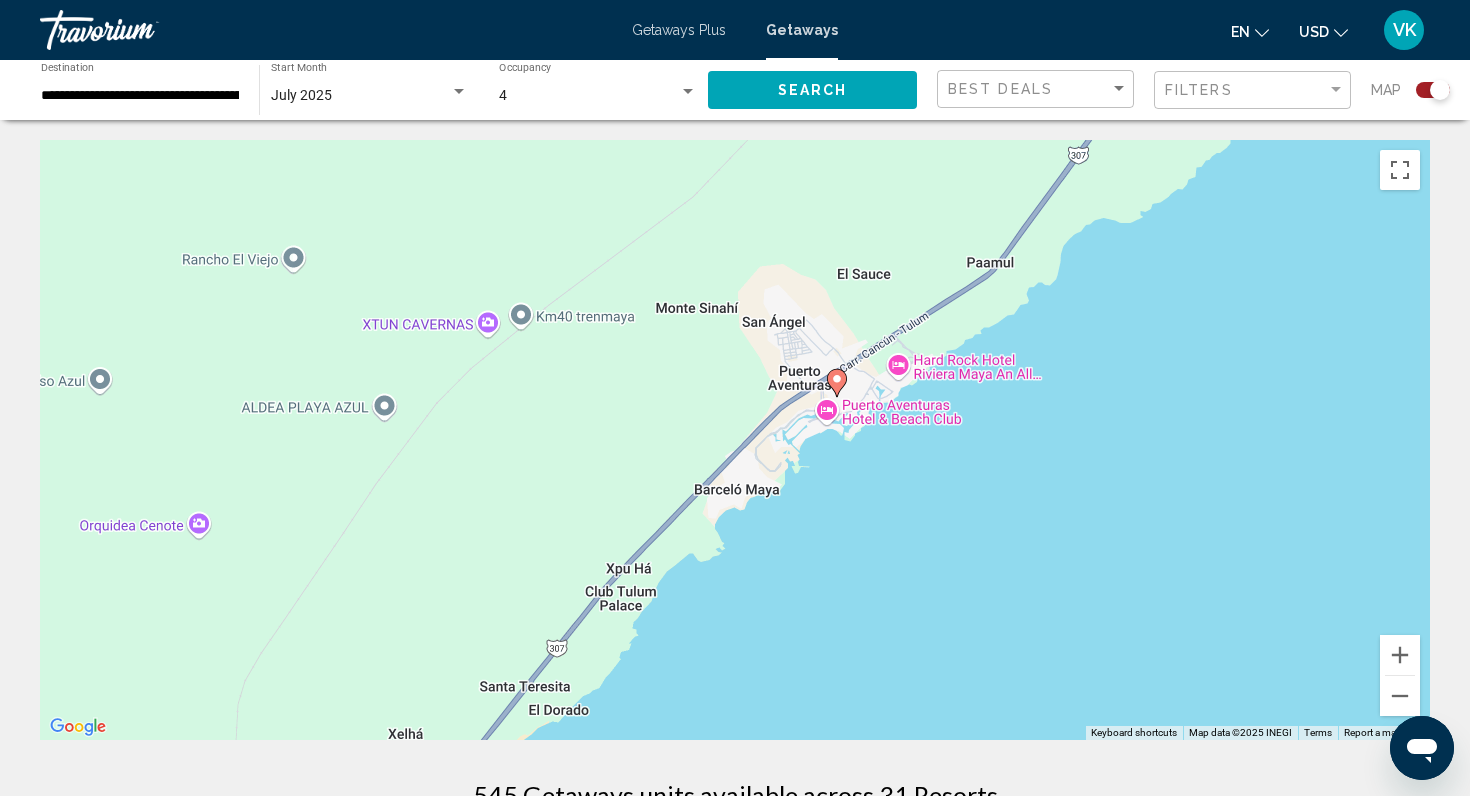 drag, startPoint x: 800, startPoint y: 702, endPoint x: 760, endPoint y: 377, distance: 327.4523 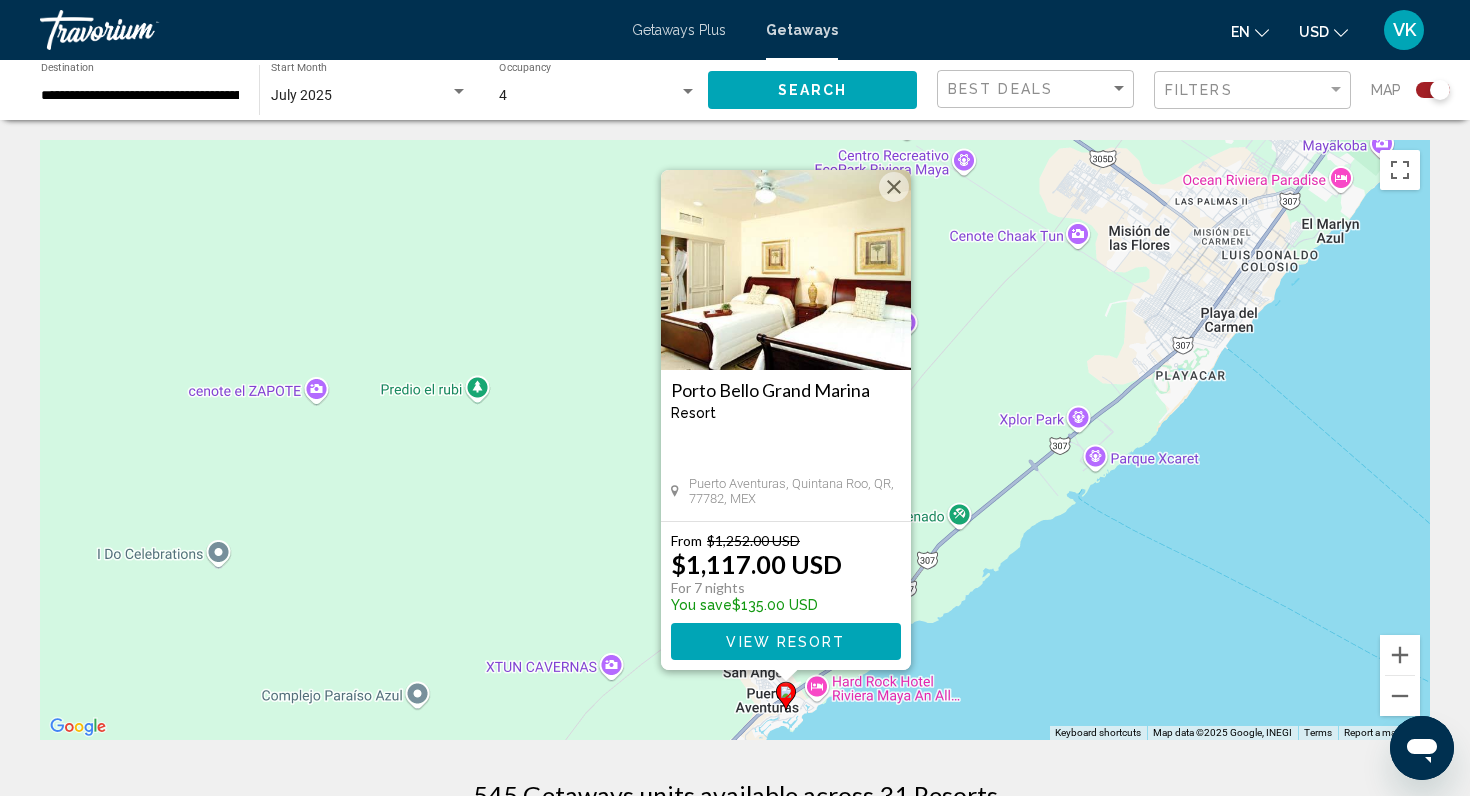 click on "View Resort" at bounding box center (785, 642) 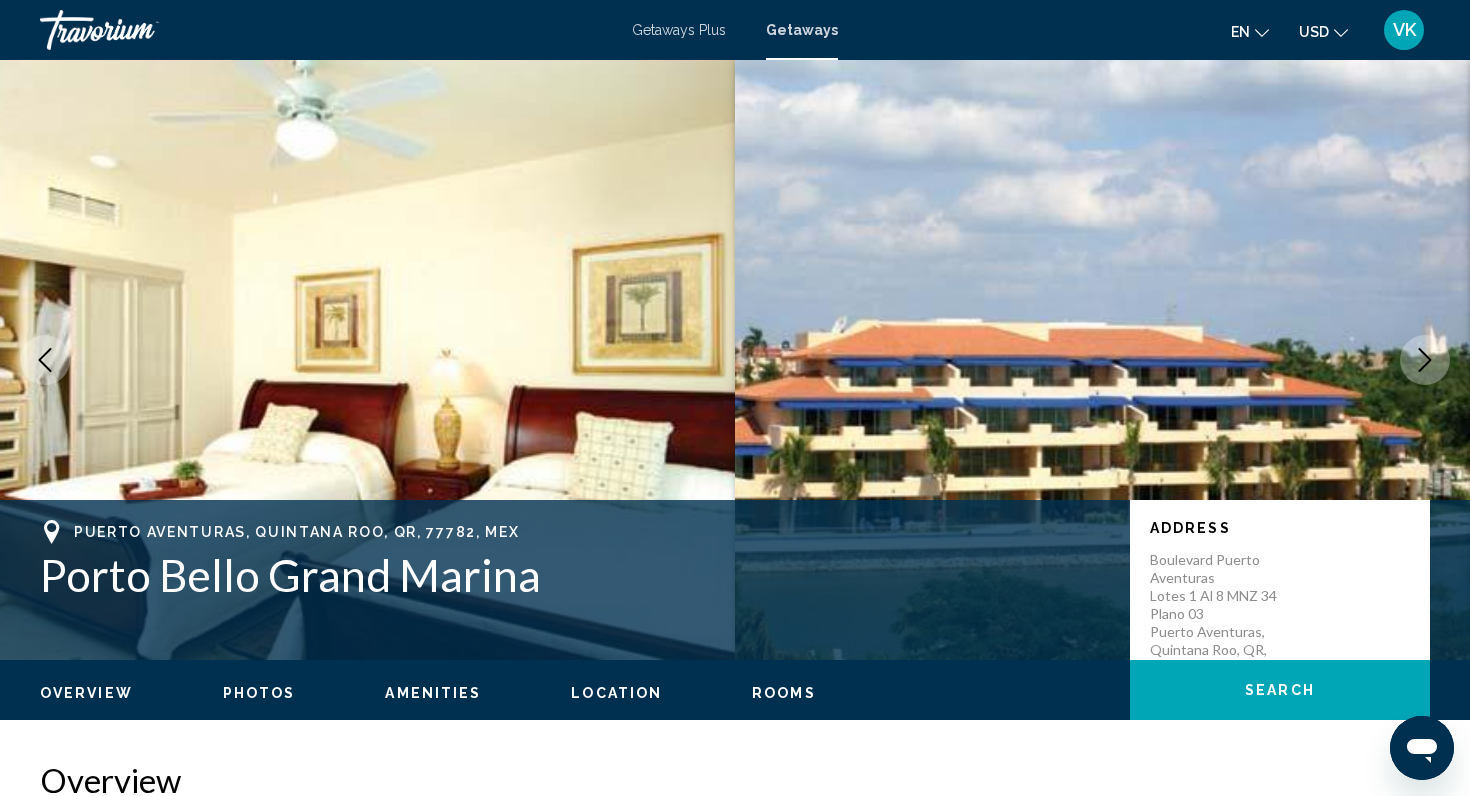 scroll, scrollTop: 0, scrollLeft: 0, axis: both 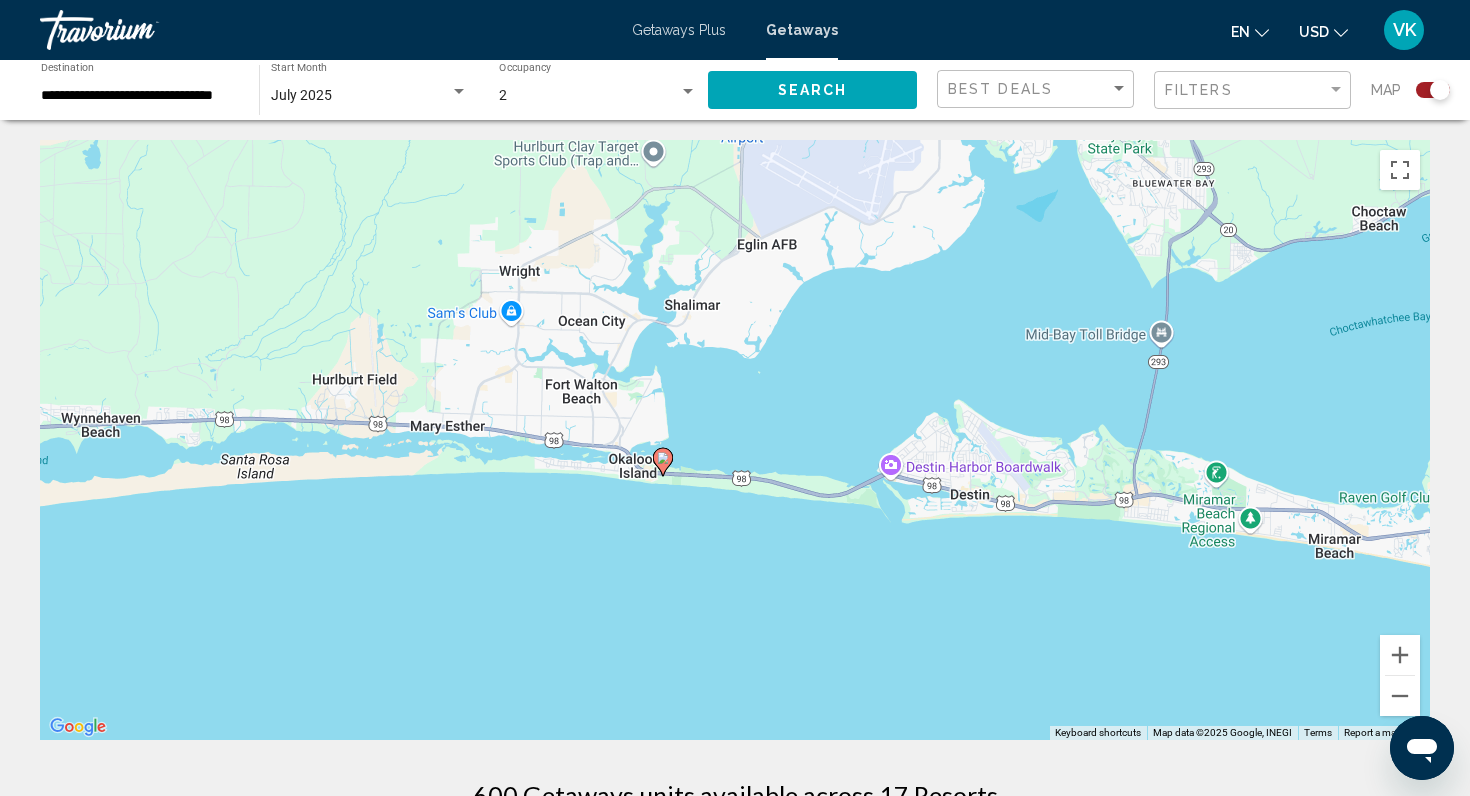 drag, startPoint x: 1108, startPoint y: 576, endPoint x: 697, endPoint y: 342, distance: 472.94504 